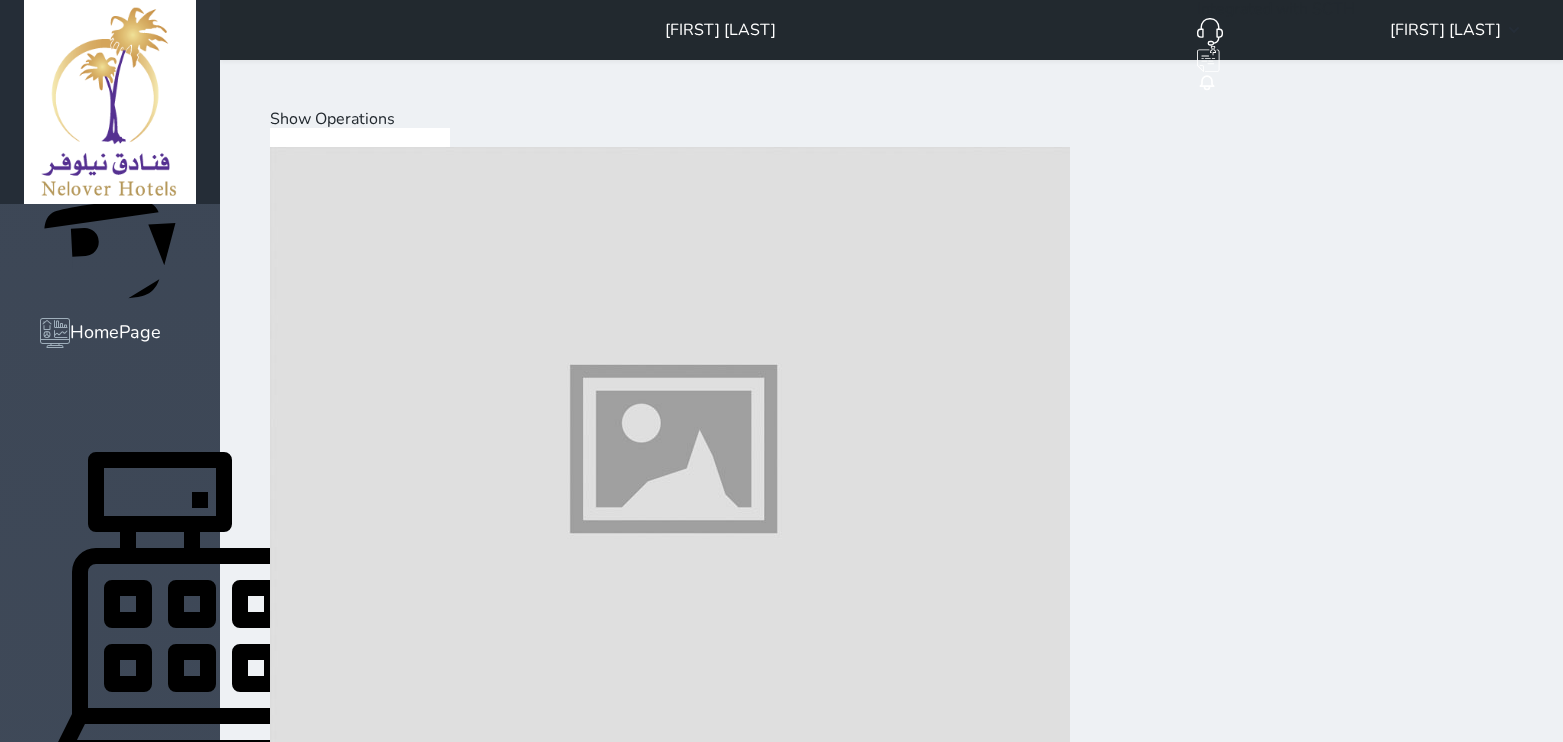 scroll, scrollTop: 0, scrollLeft: 0, axis: both 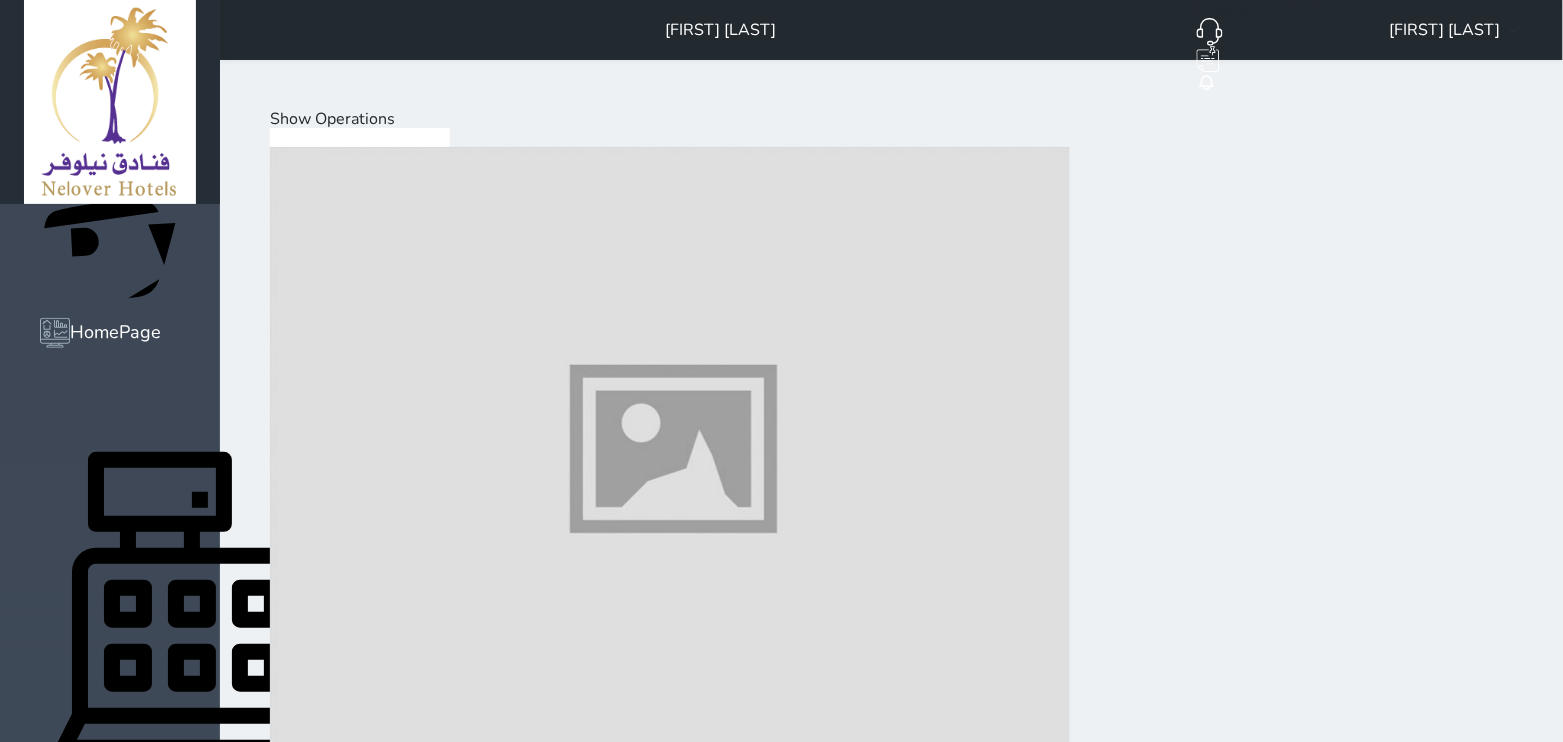 click at bounding box center (670, 12234) 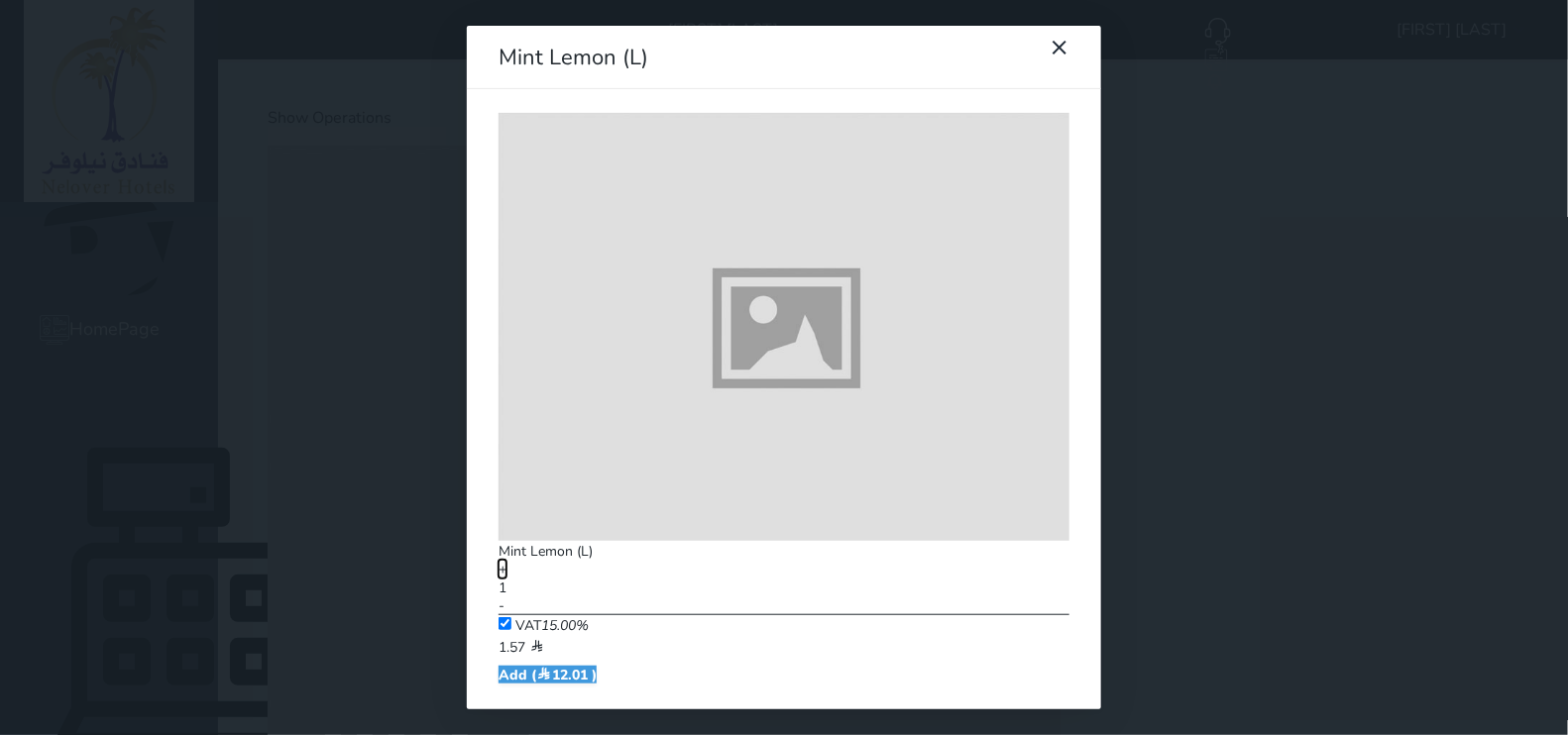 click on "+" at bounding box center (503, 570) 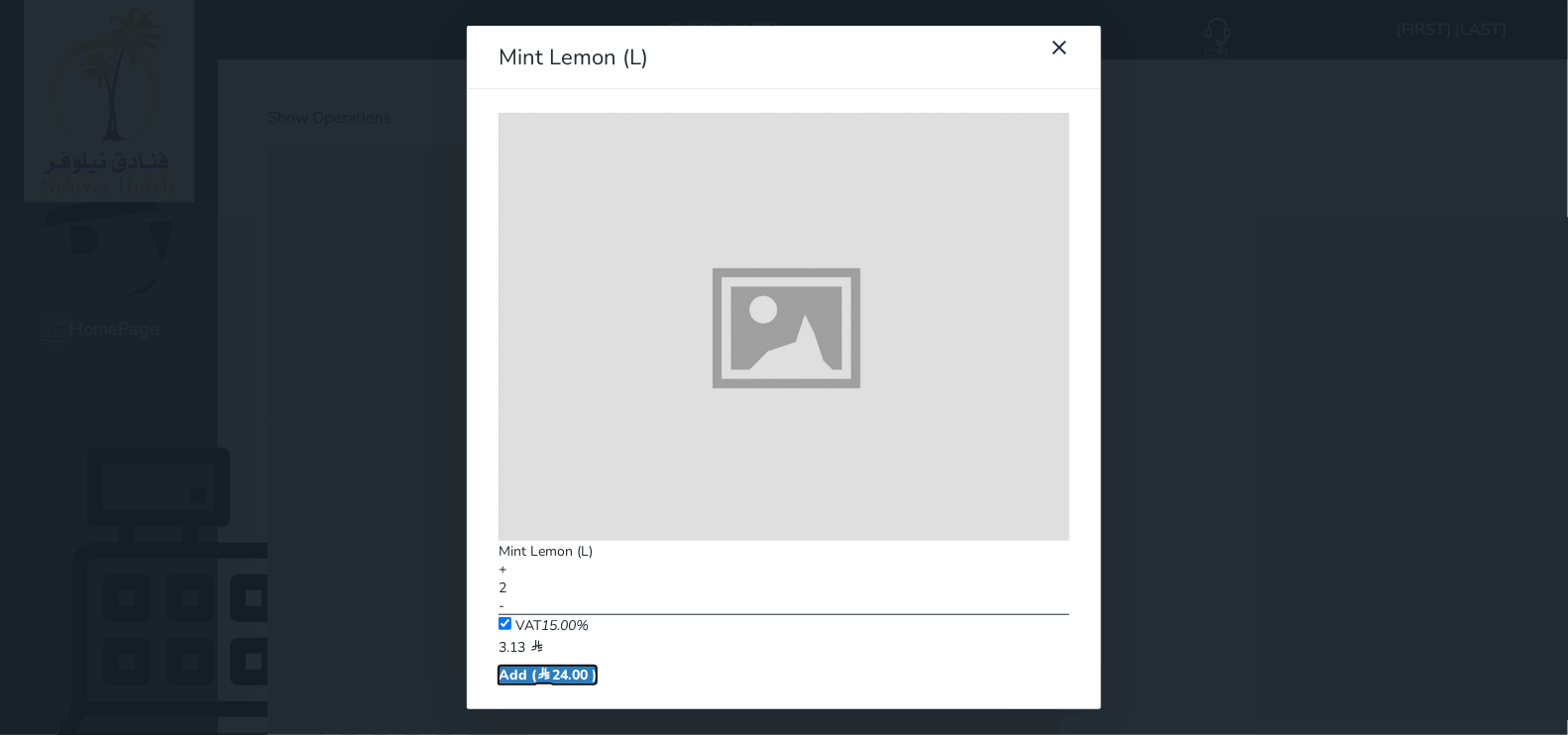 click on "Add  (    24.00 )" at bounding box center (547, 675) 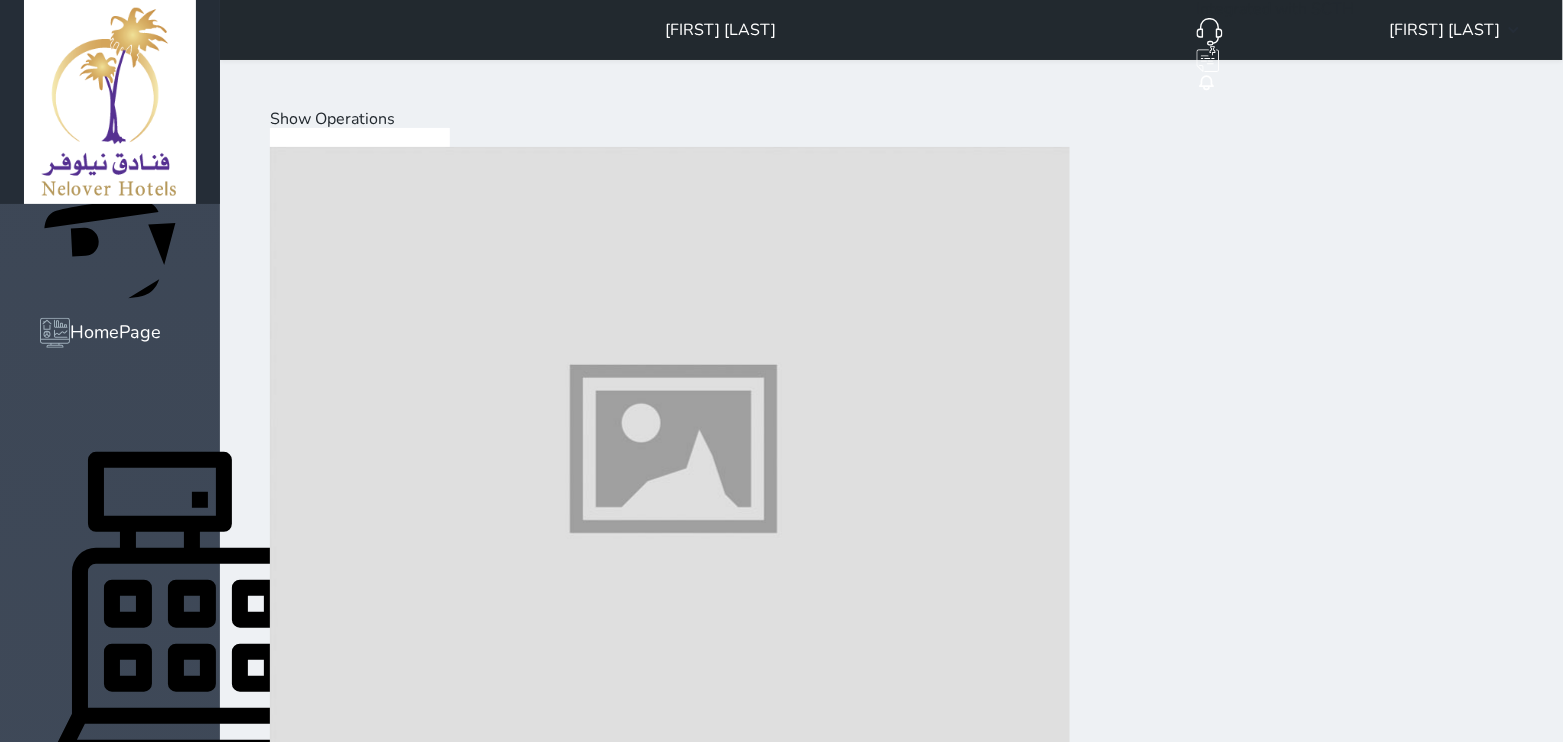 click on "Pay (24.00  )" at bounding box center [323, 20336] 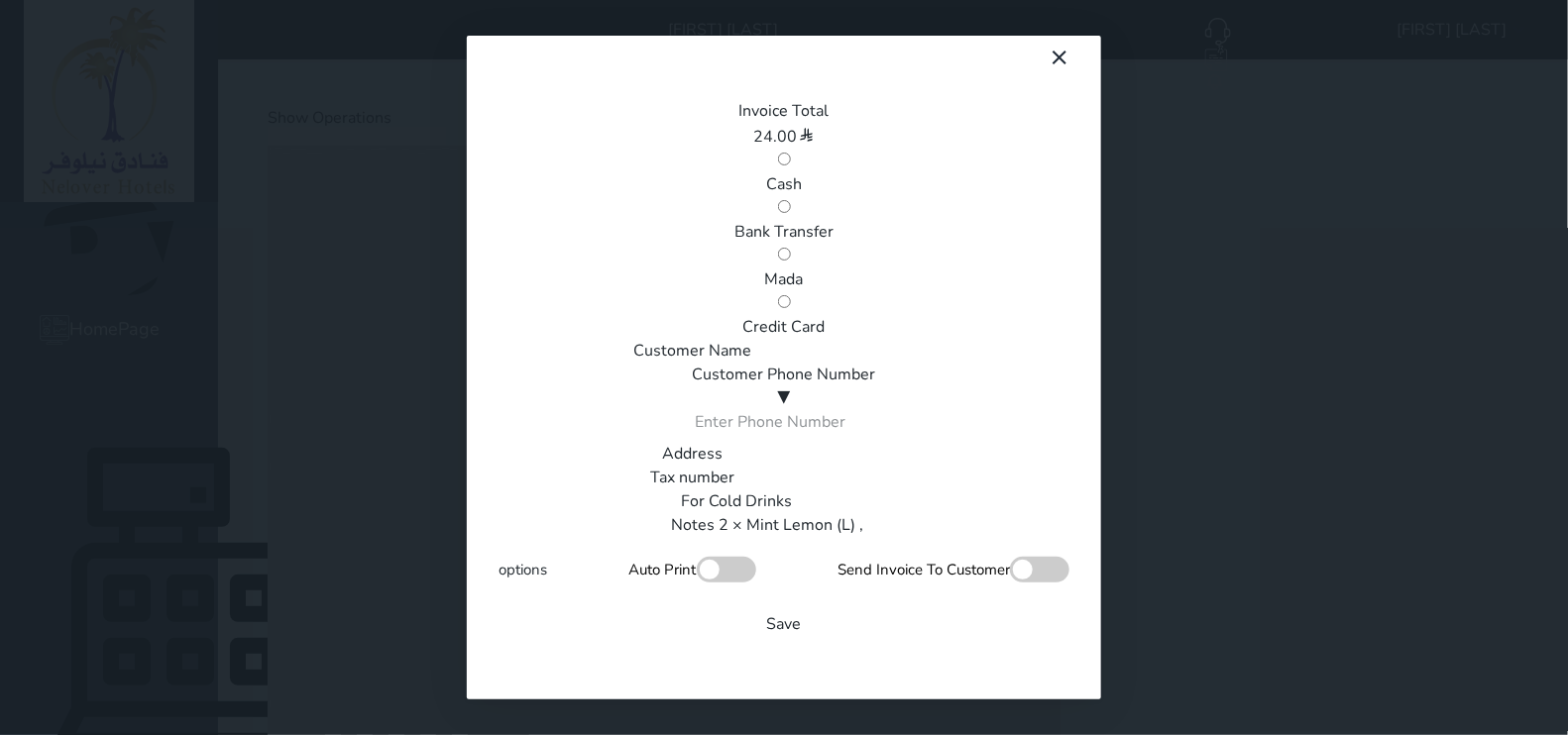 click on "Mada" at bounding box center (784, 279) 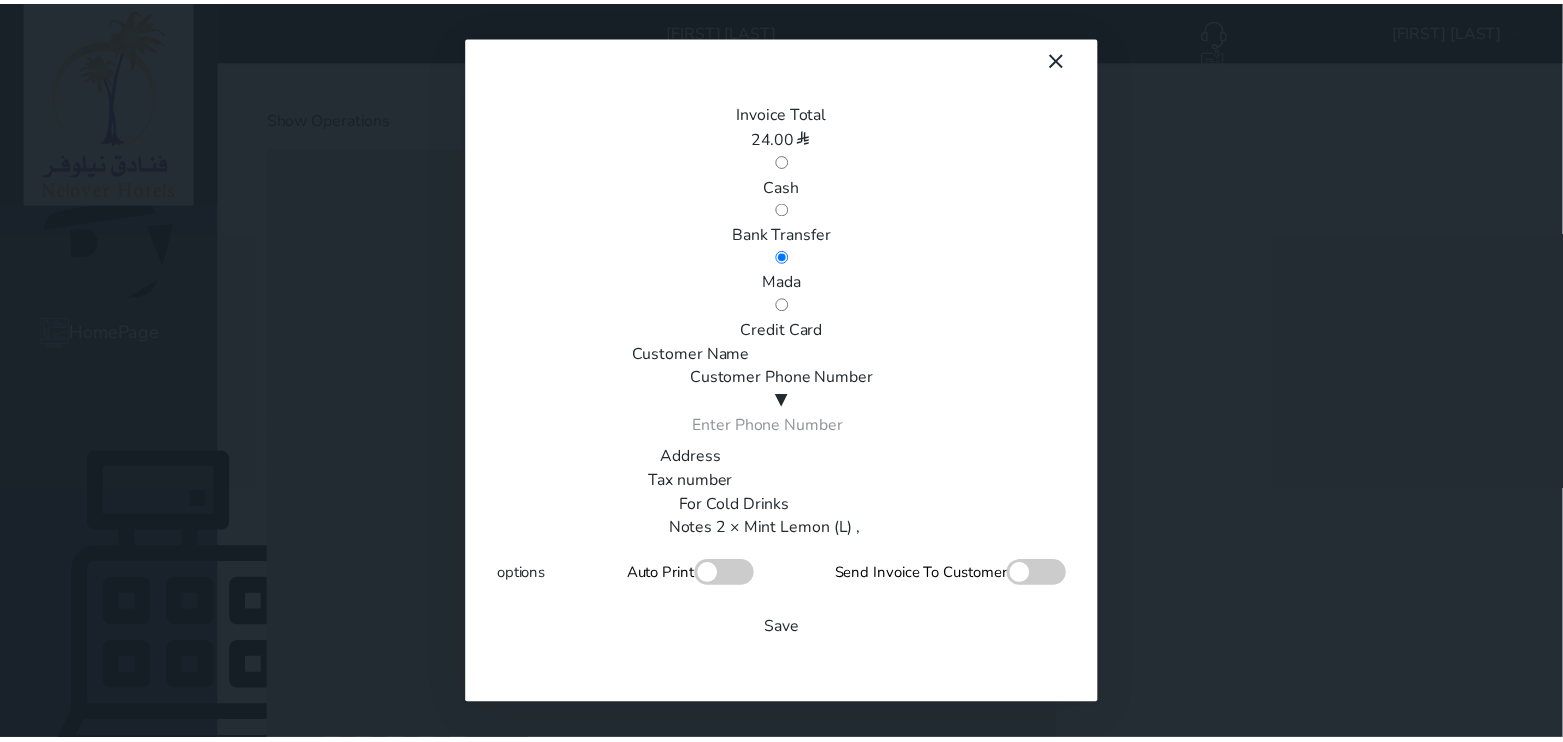 scroll, scrollTop: 342, scrollLeft: 0, axis: vertical 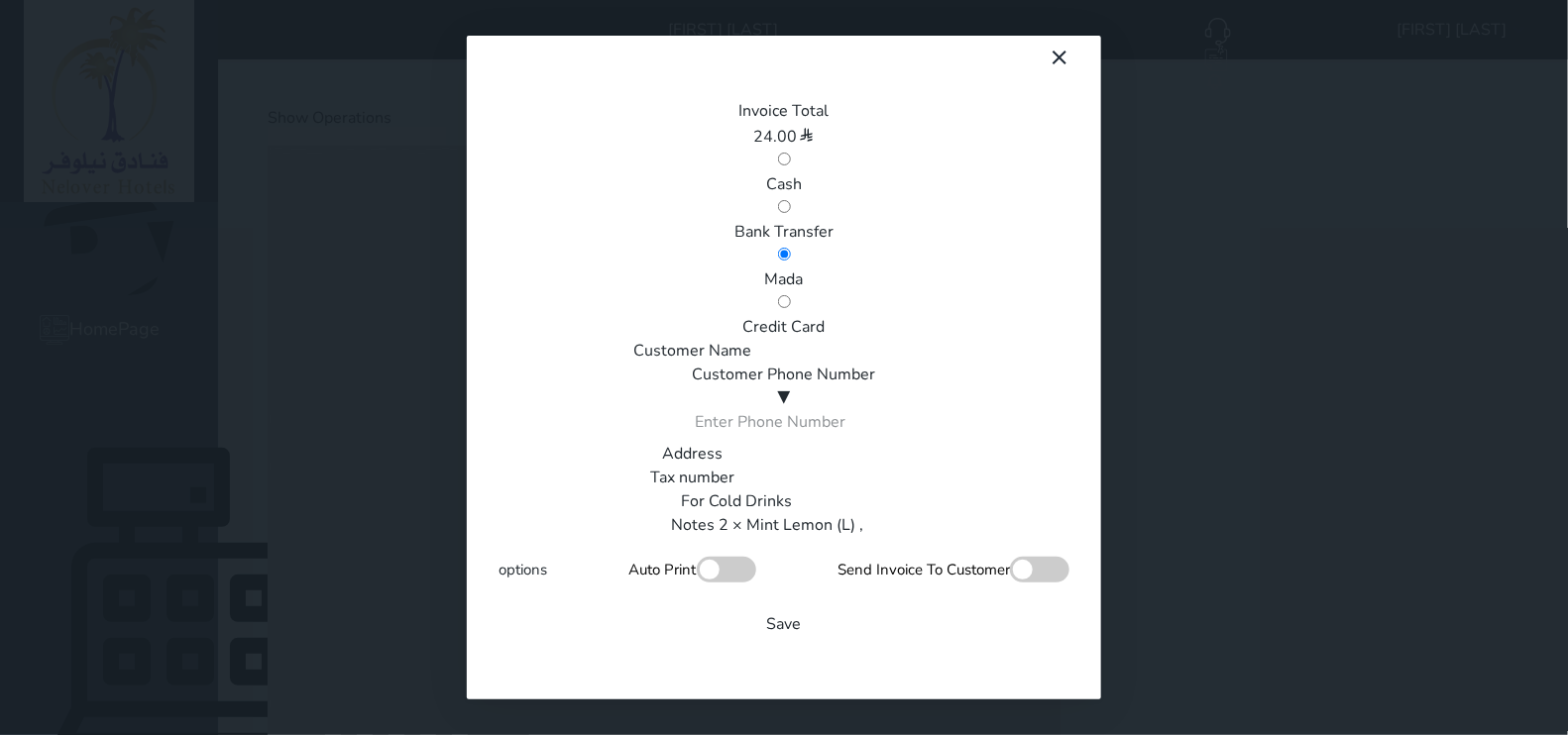 click at bounding box center [727, 570] 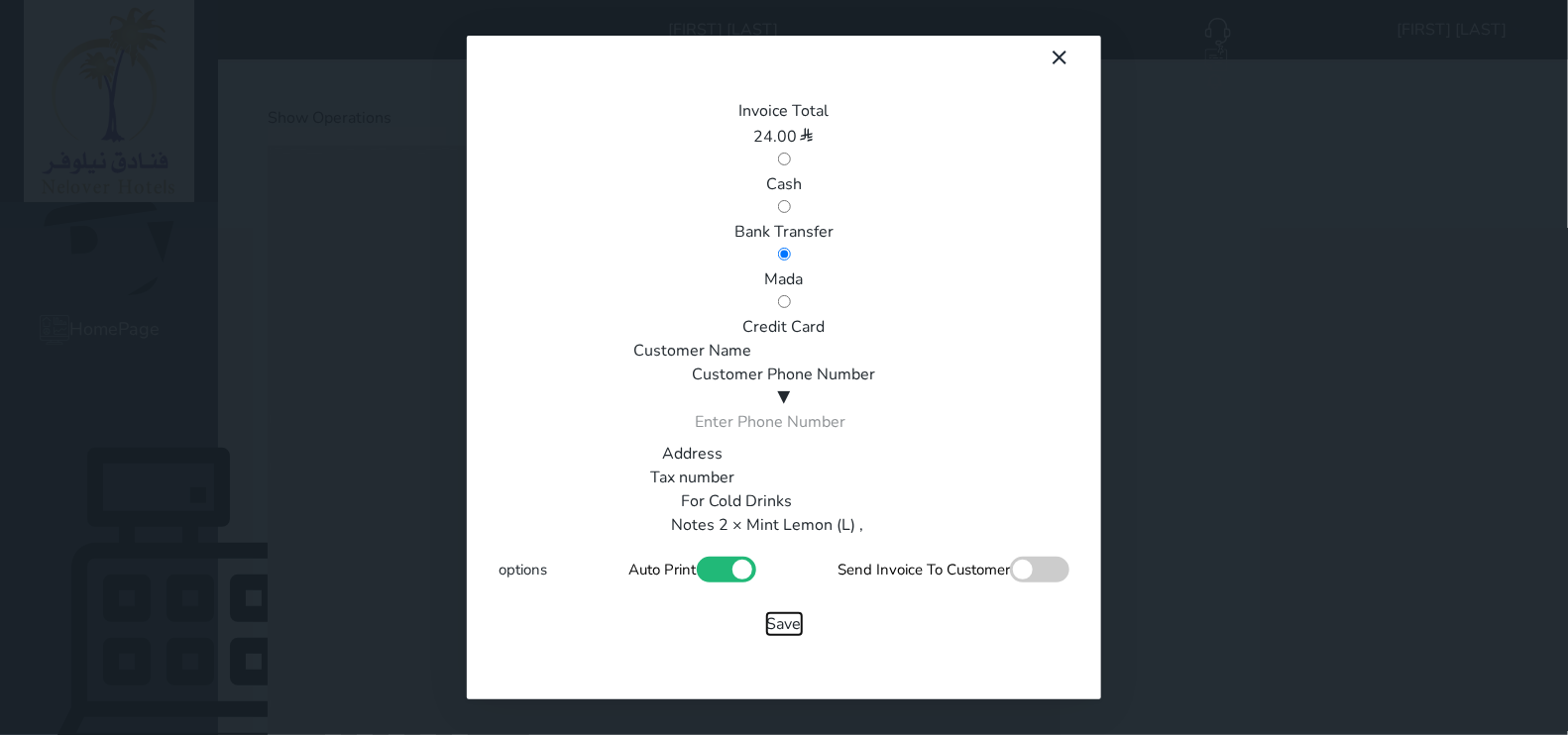 click on "Save" at bounding box center [784, 624] 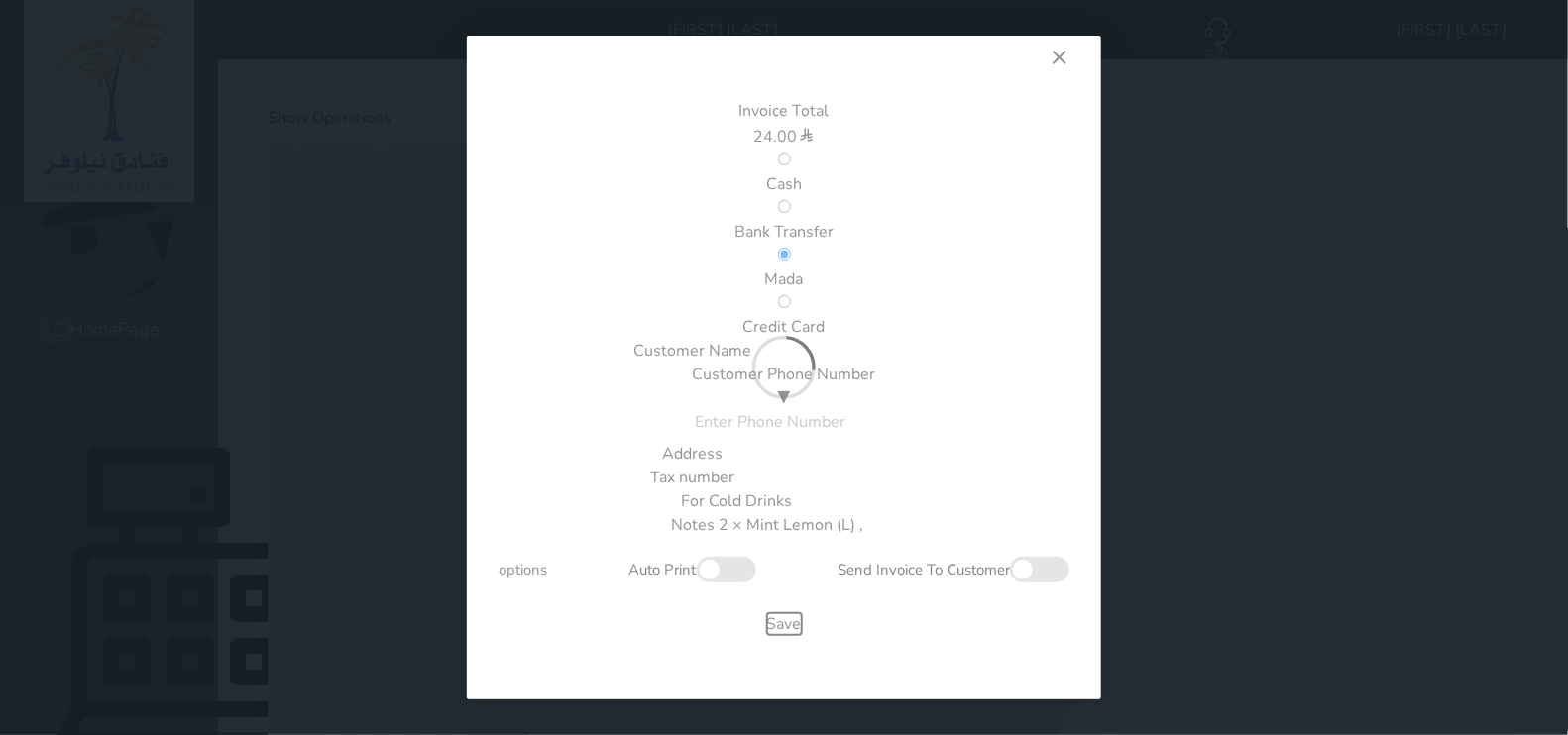 type 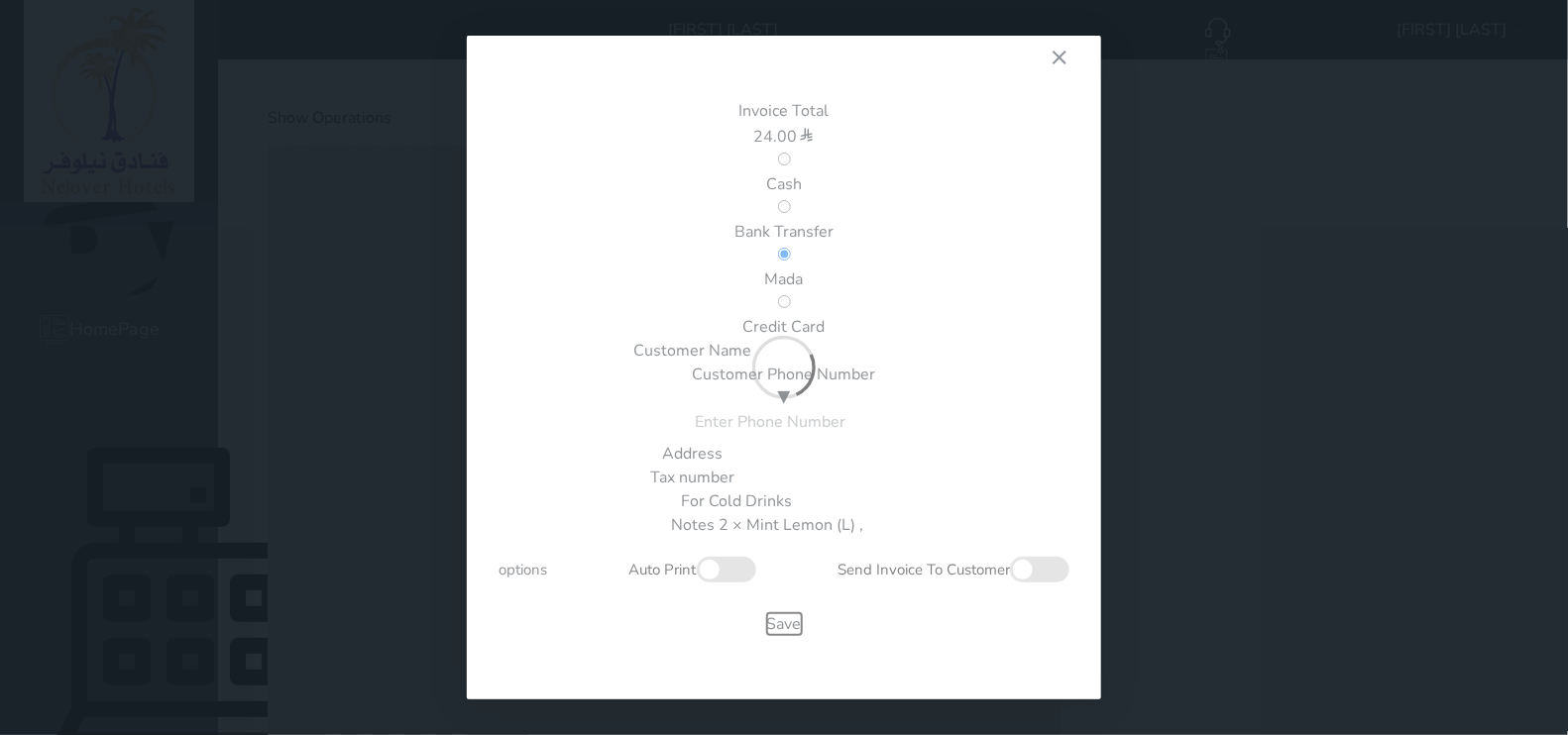 checkbox on "false" 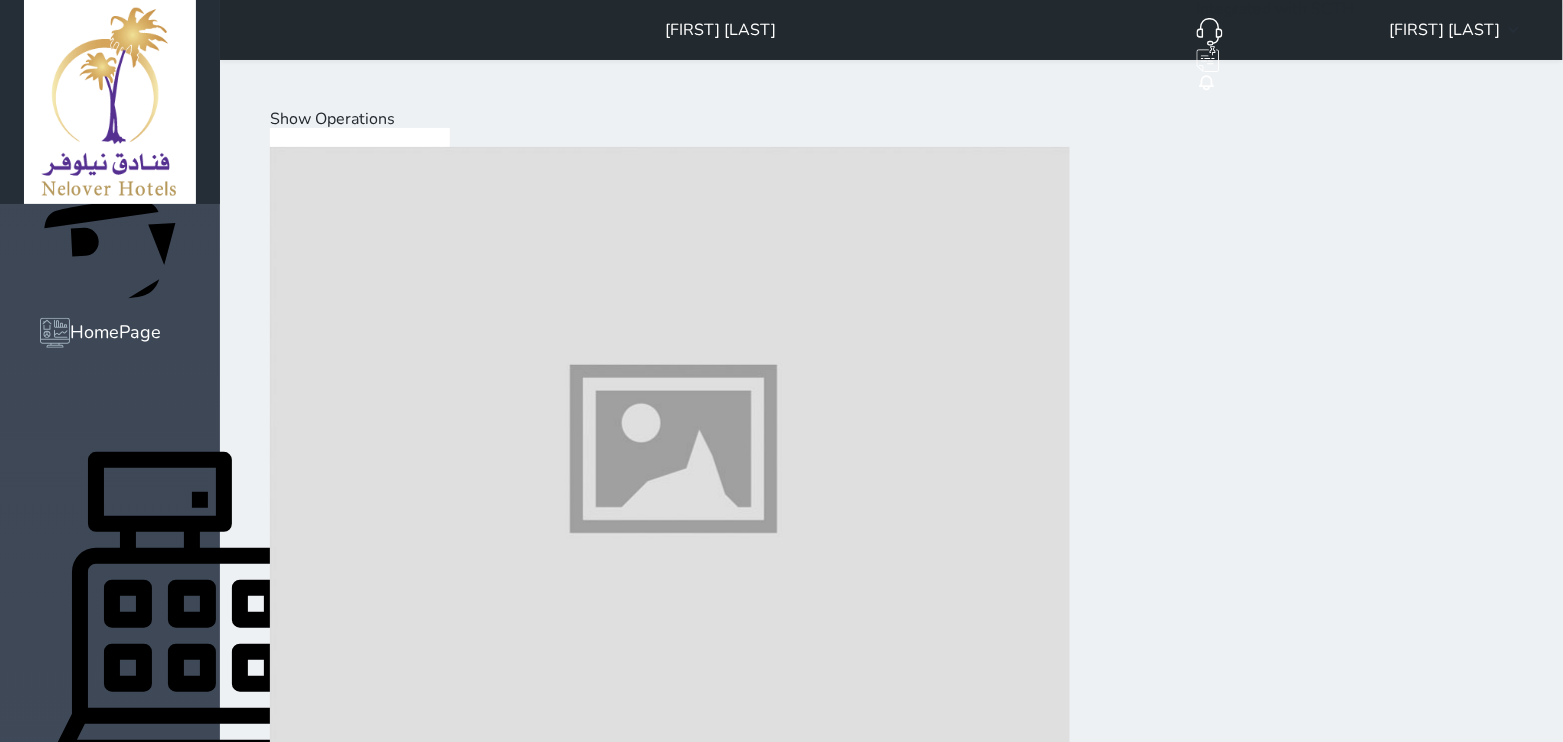 click on "Show Operations" at bounding box center (332, 119) 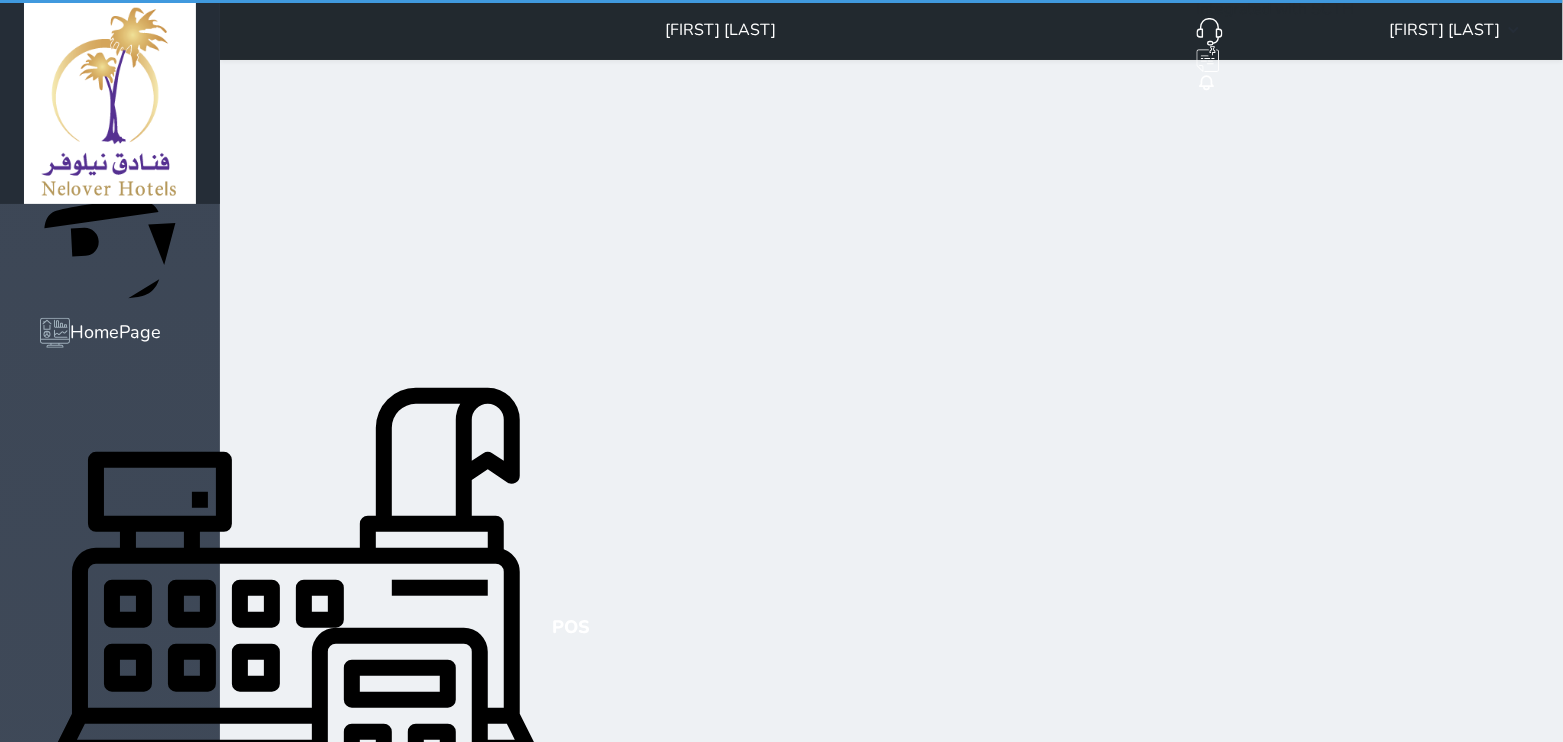 select on "invoice" 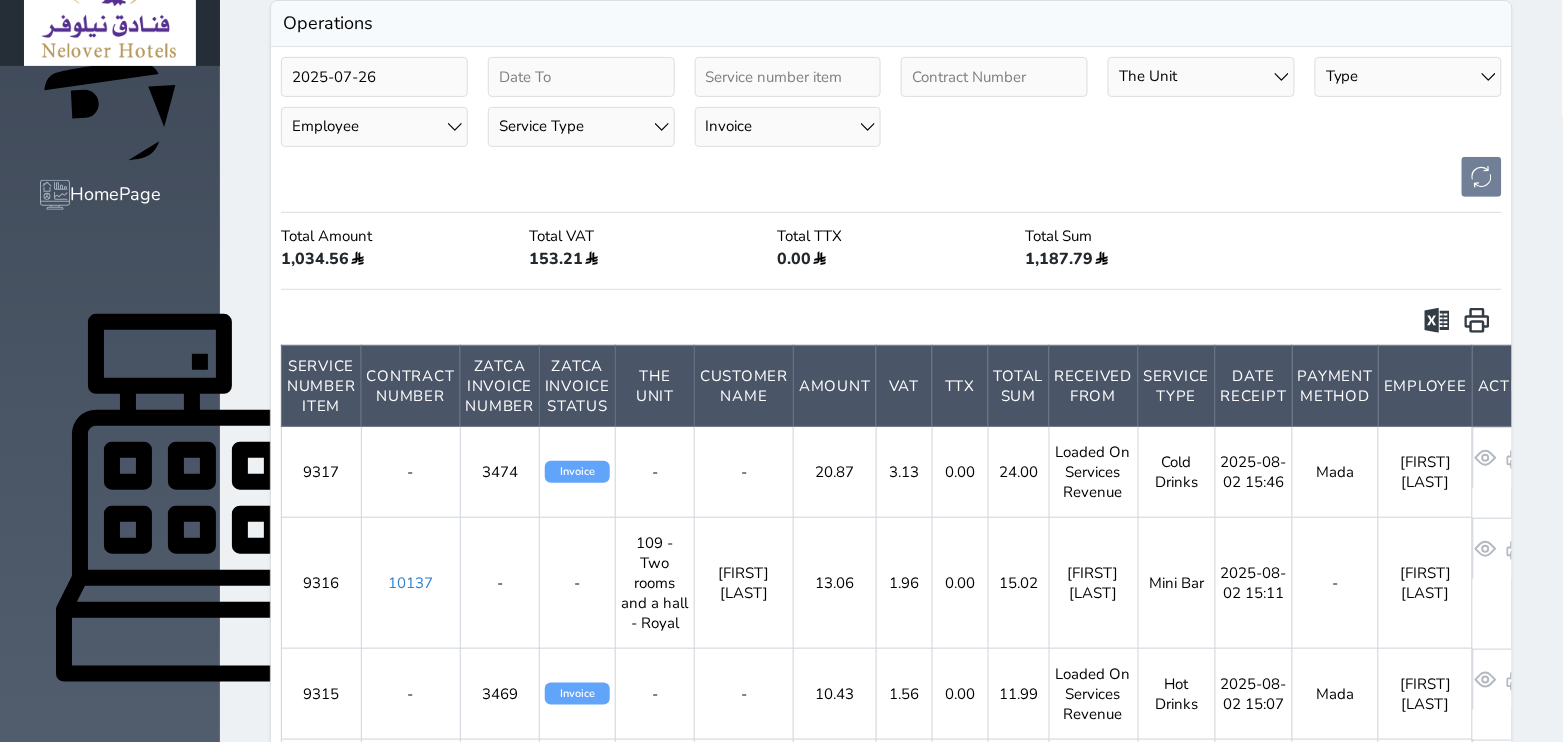 scroll, scrollTop: 250, scrollLeft: 0, axis: vertical 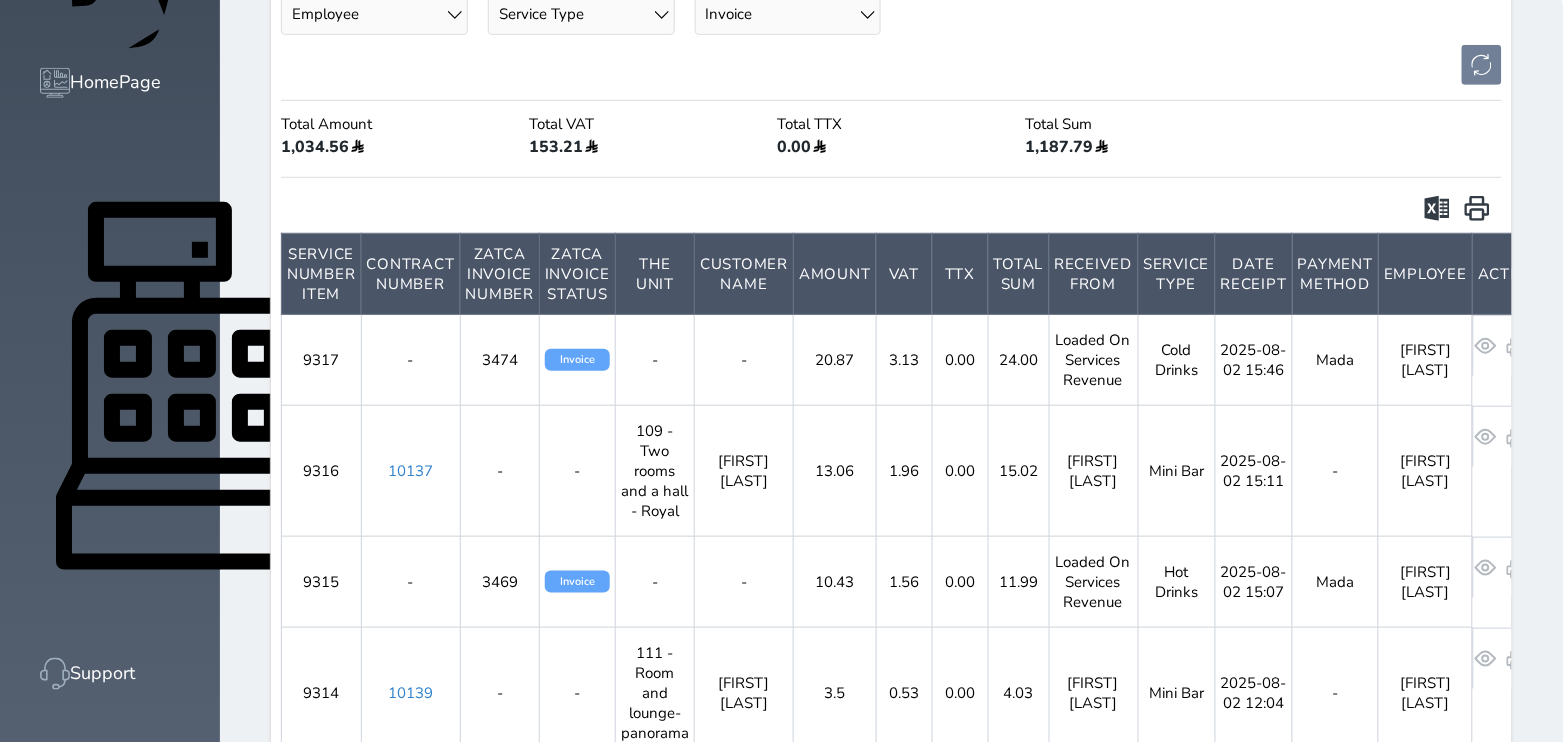 click 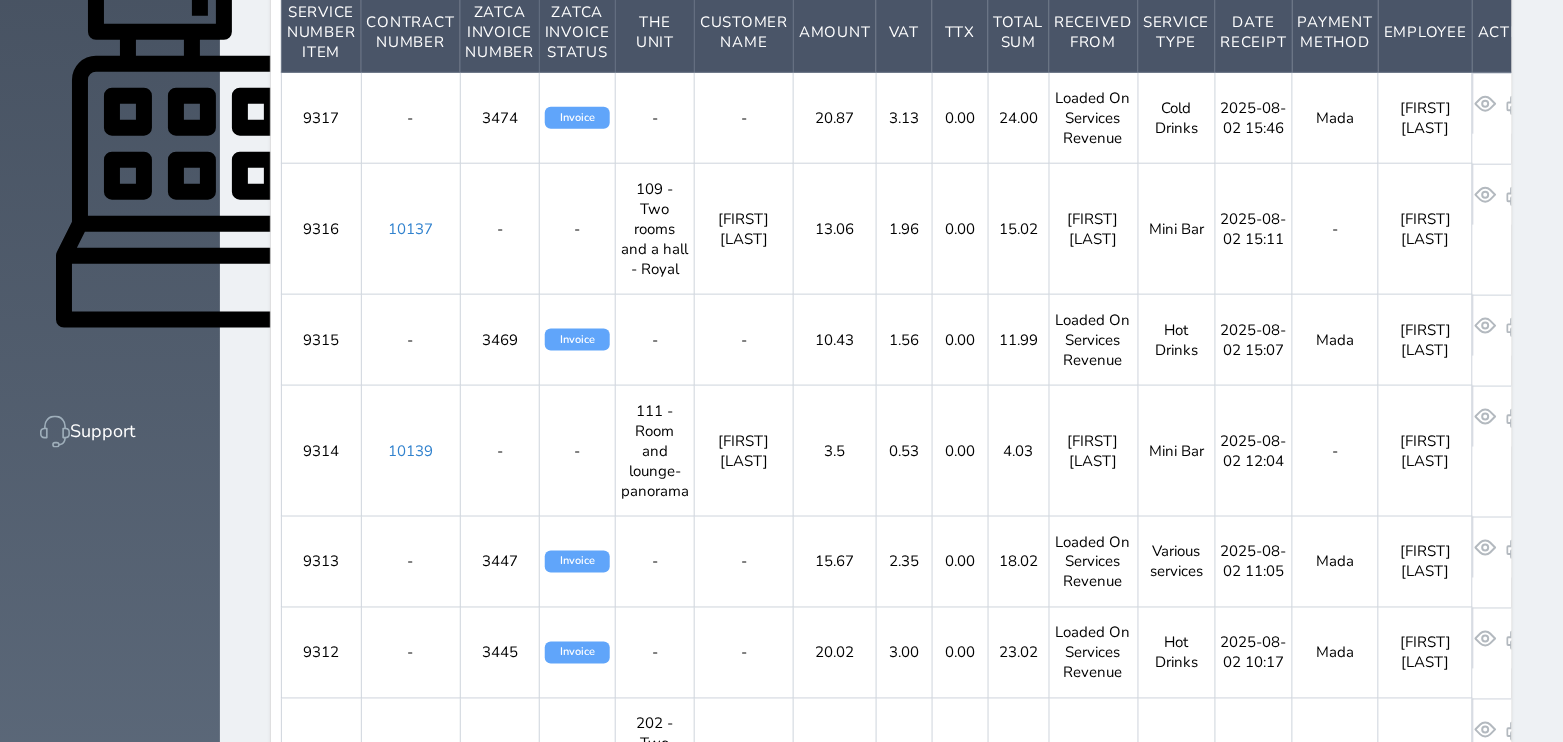 scroll, scrollTop: 375, scrollLeft: 0, axis: vertical 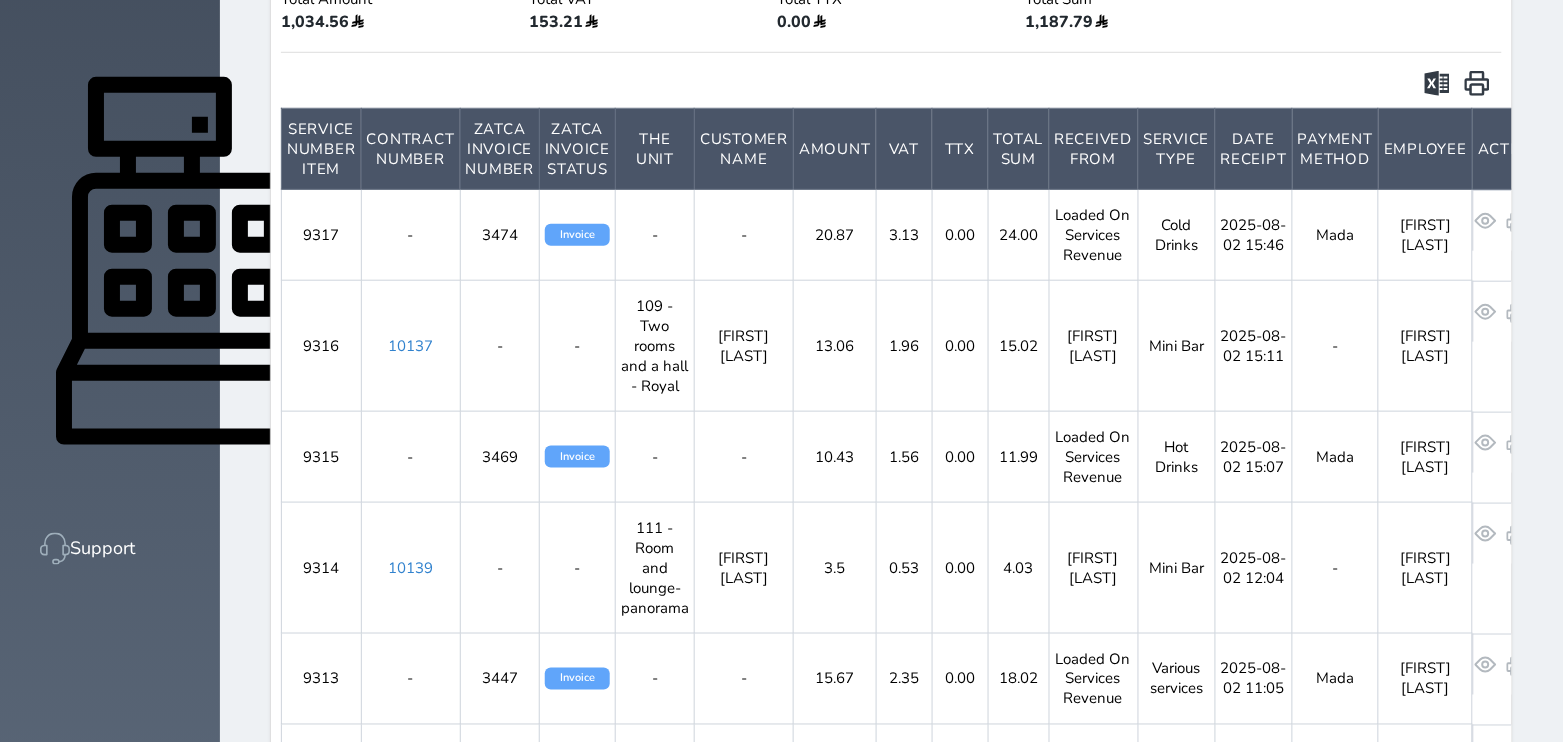 click 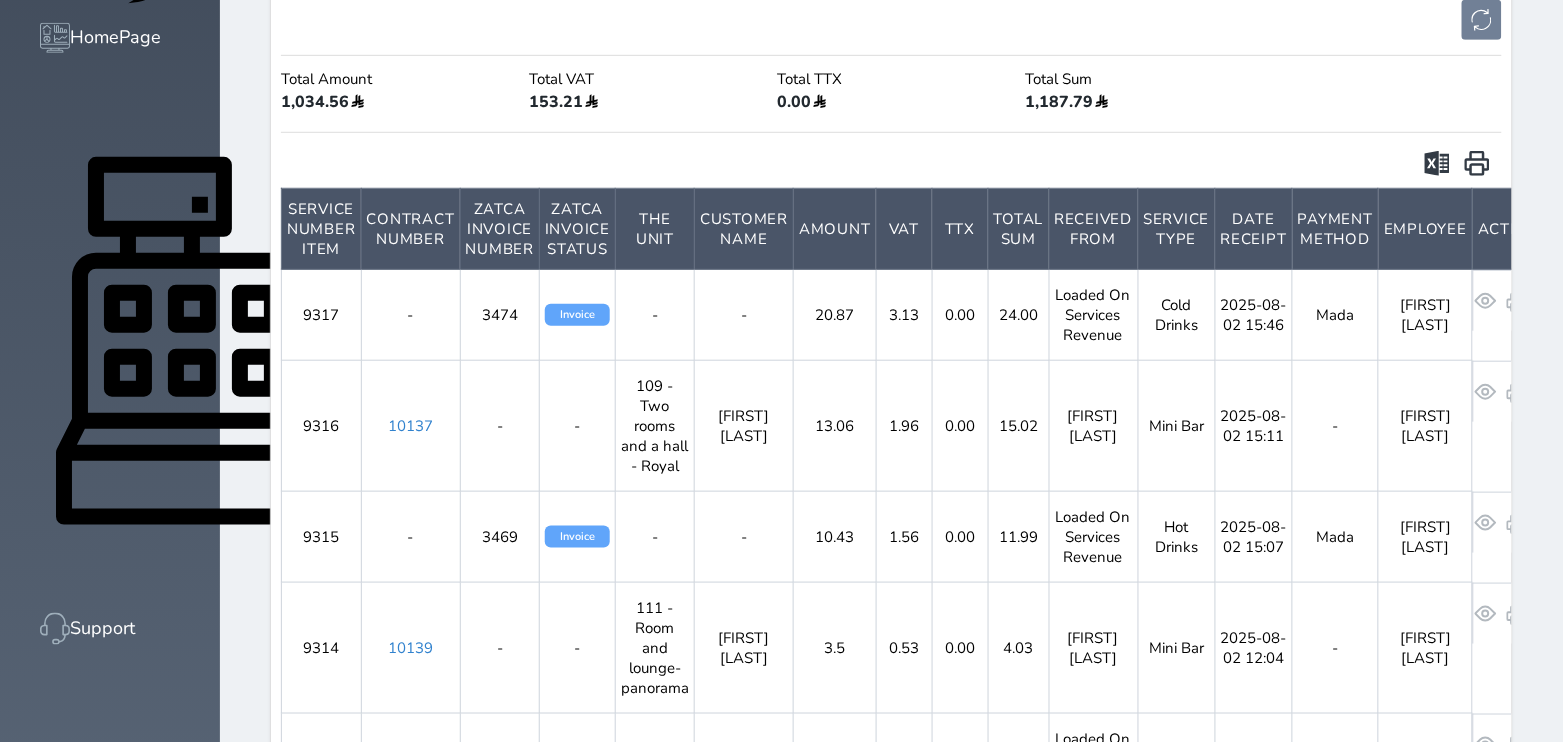 scroll, scrollTop: 0, scrollLeft: 0, axis: both 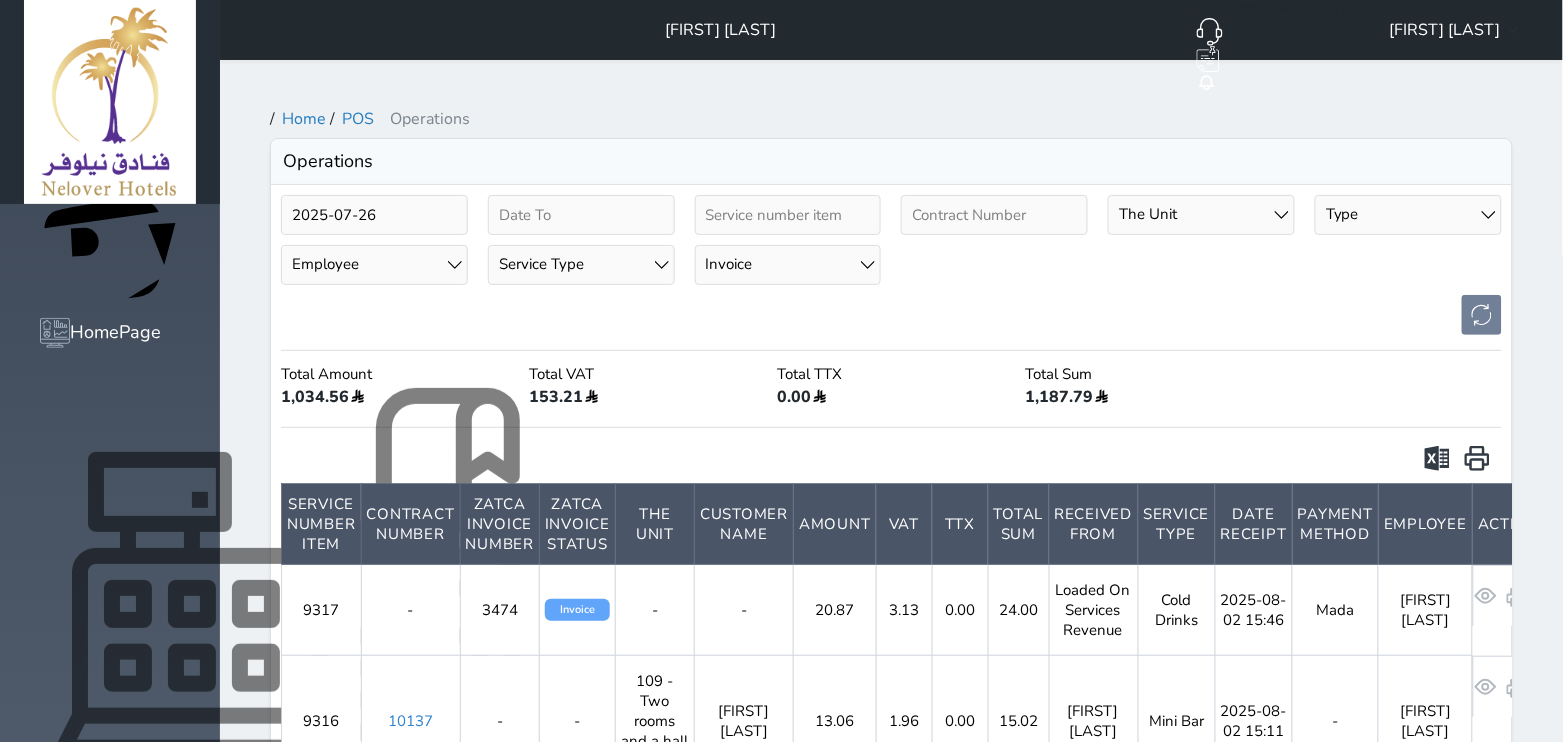 click at bounding box center [296, 628] 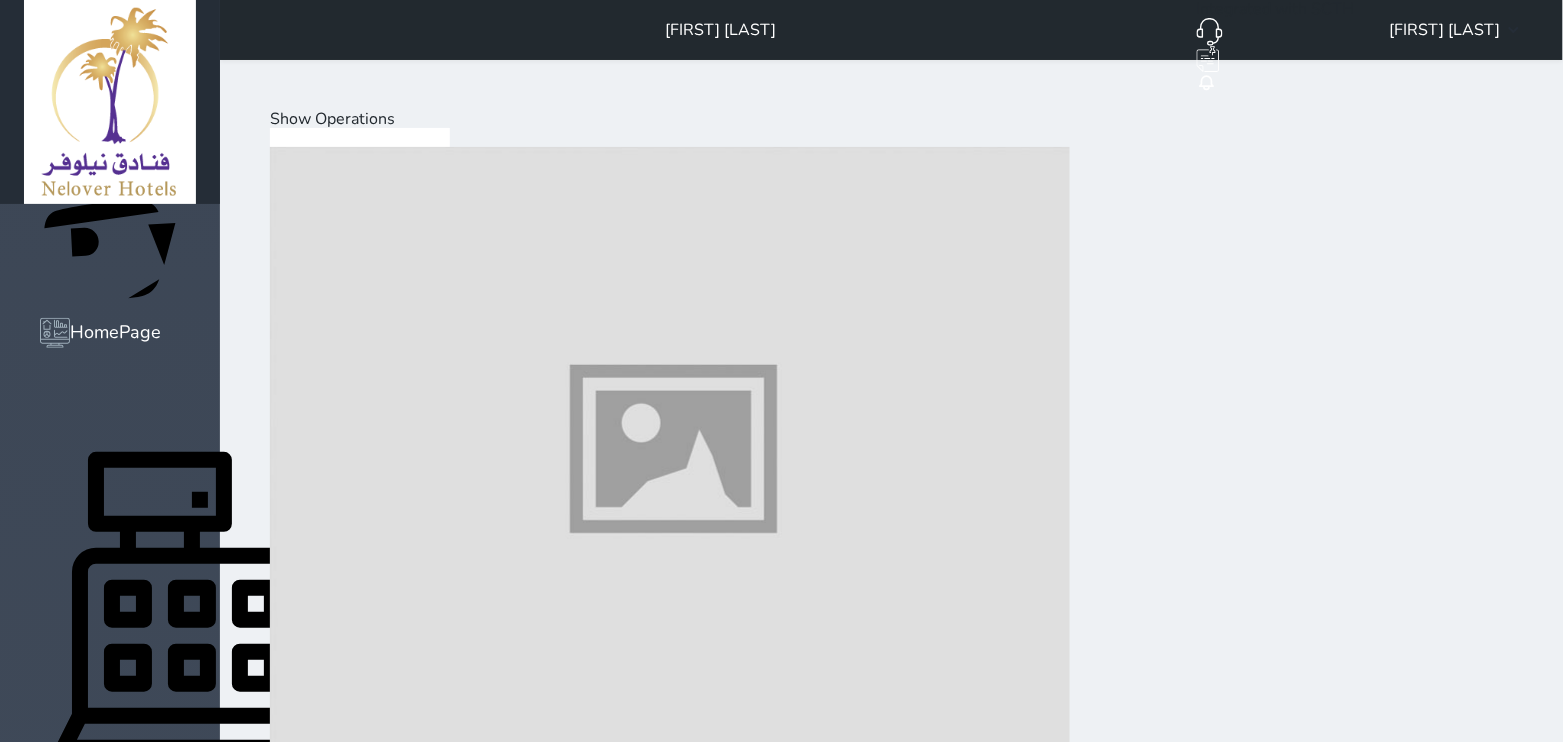 click on "Mini Bar" at bounding box center [570, 20008] 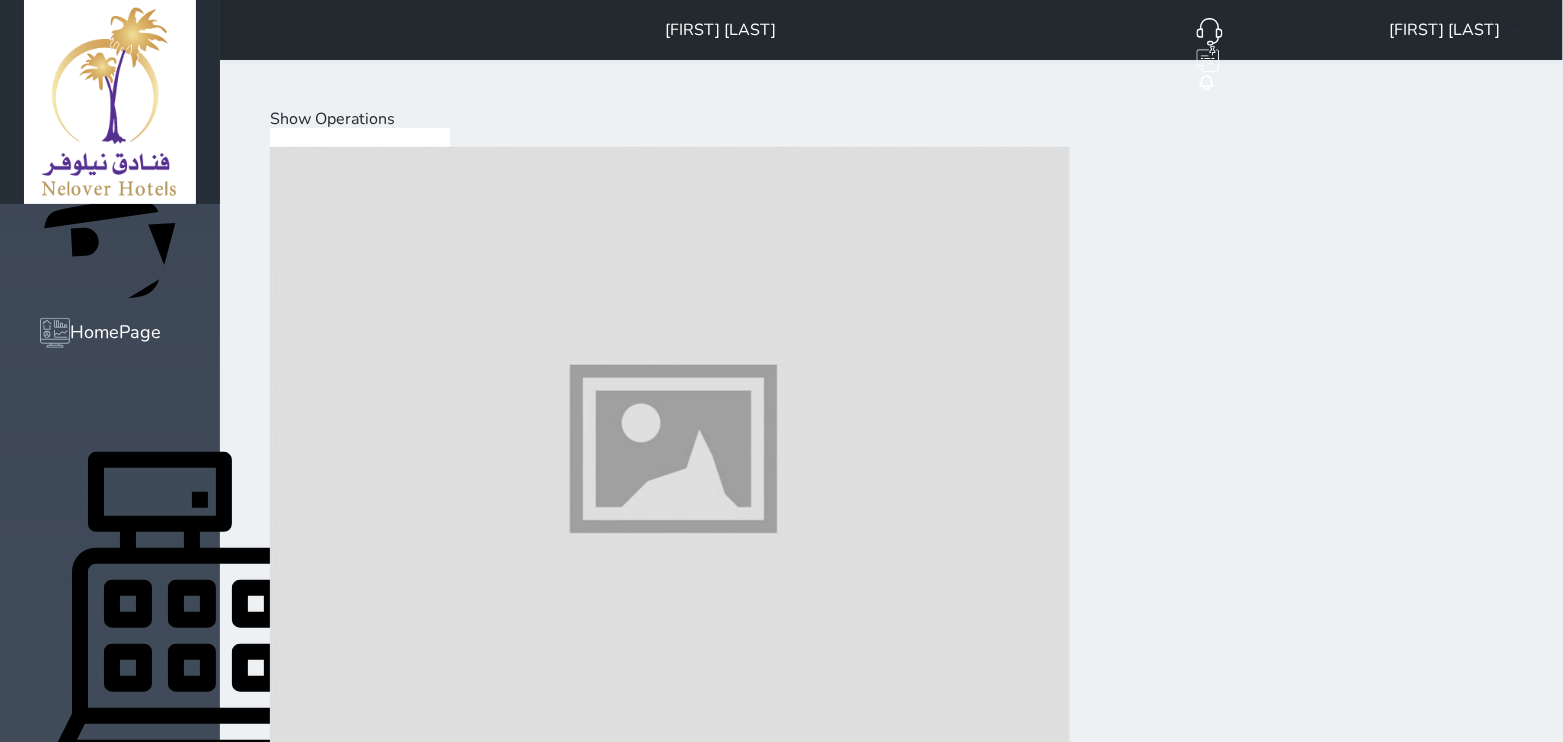 click at bounding box center [670, 447] 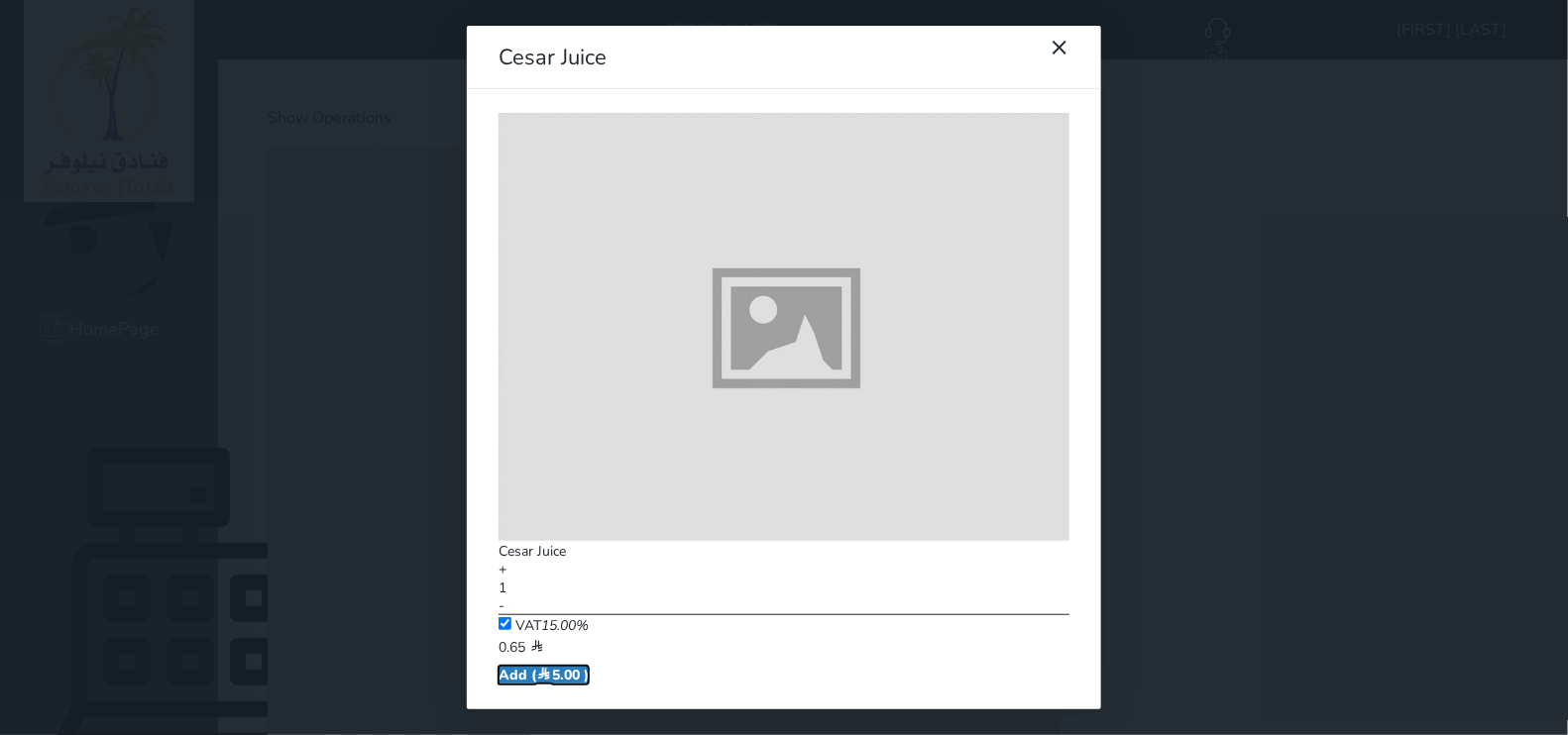 click on "Add  (    5.00 )" at bounding box center [543, 675] 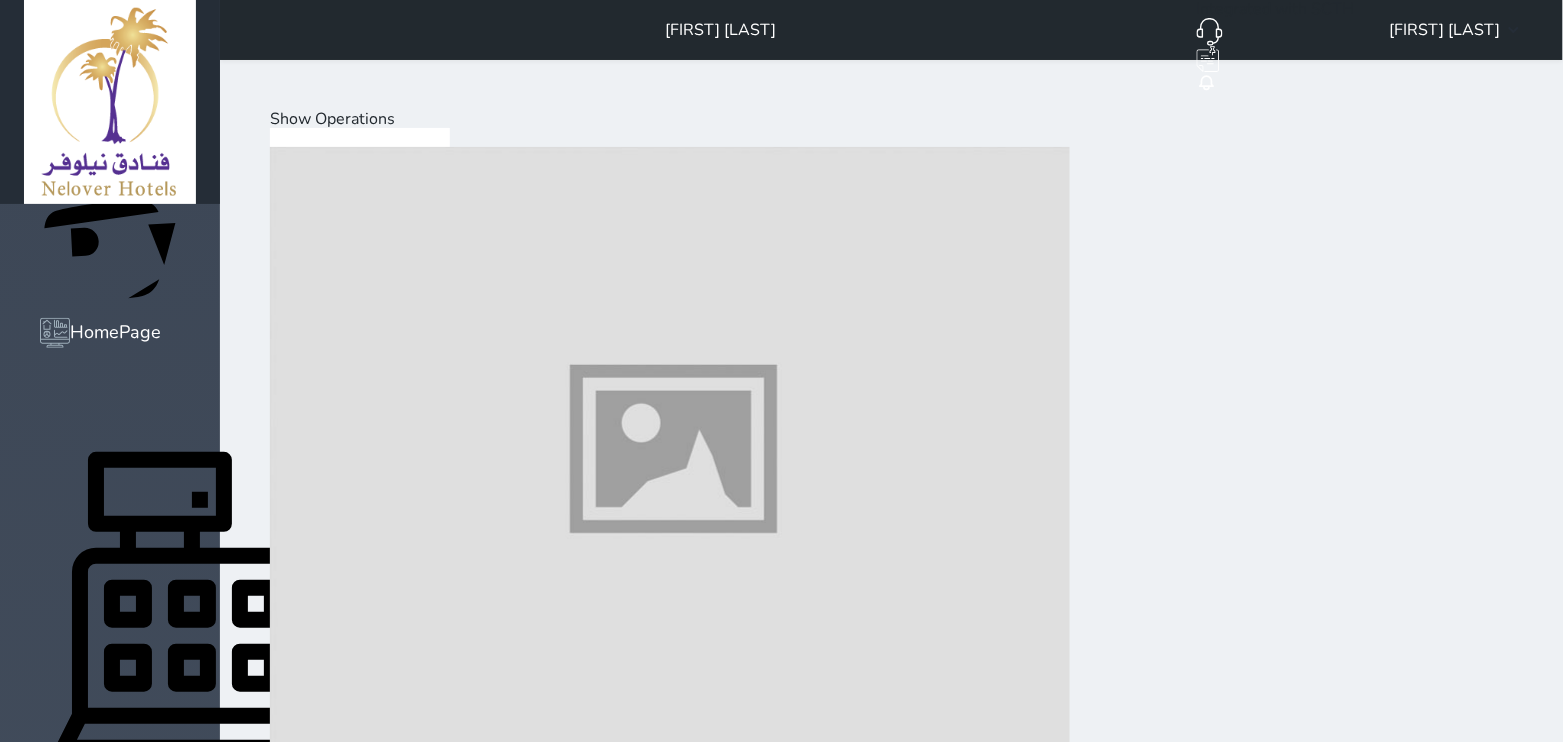 click on "Dessert" at bounding box center (461, 11323) 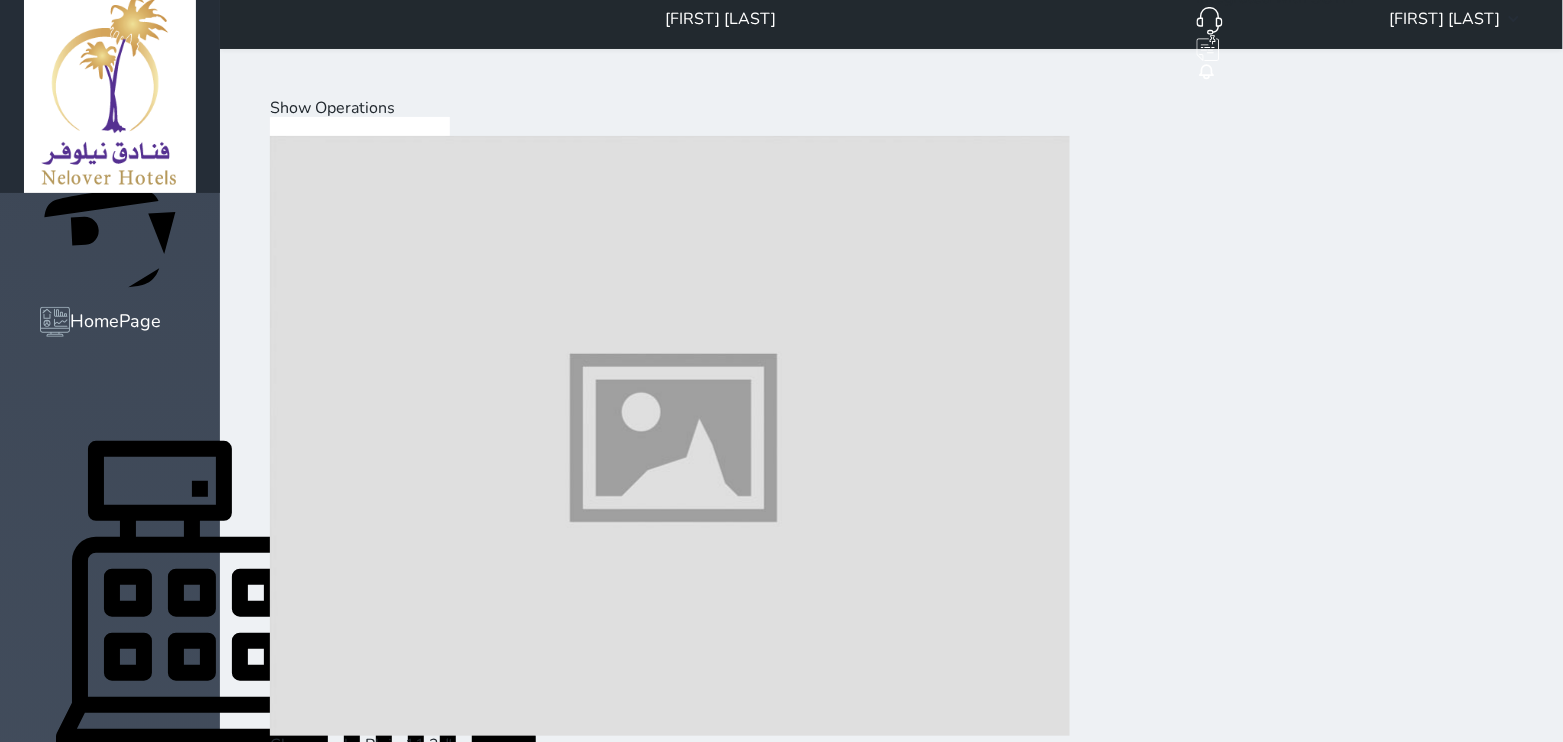 scroll, scrollTop: 13, scrollLeft: 0, axis: vertical 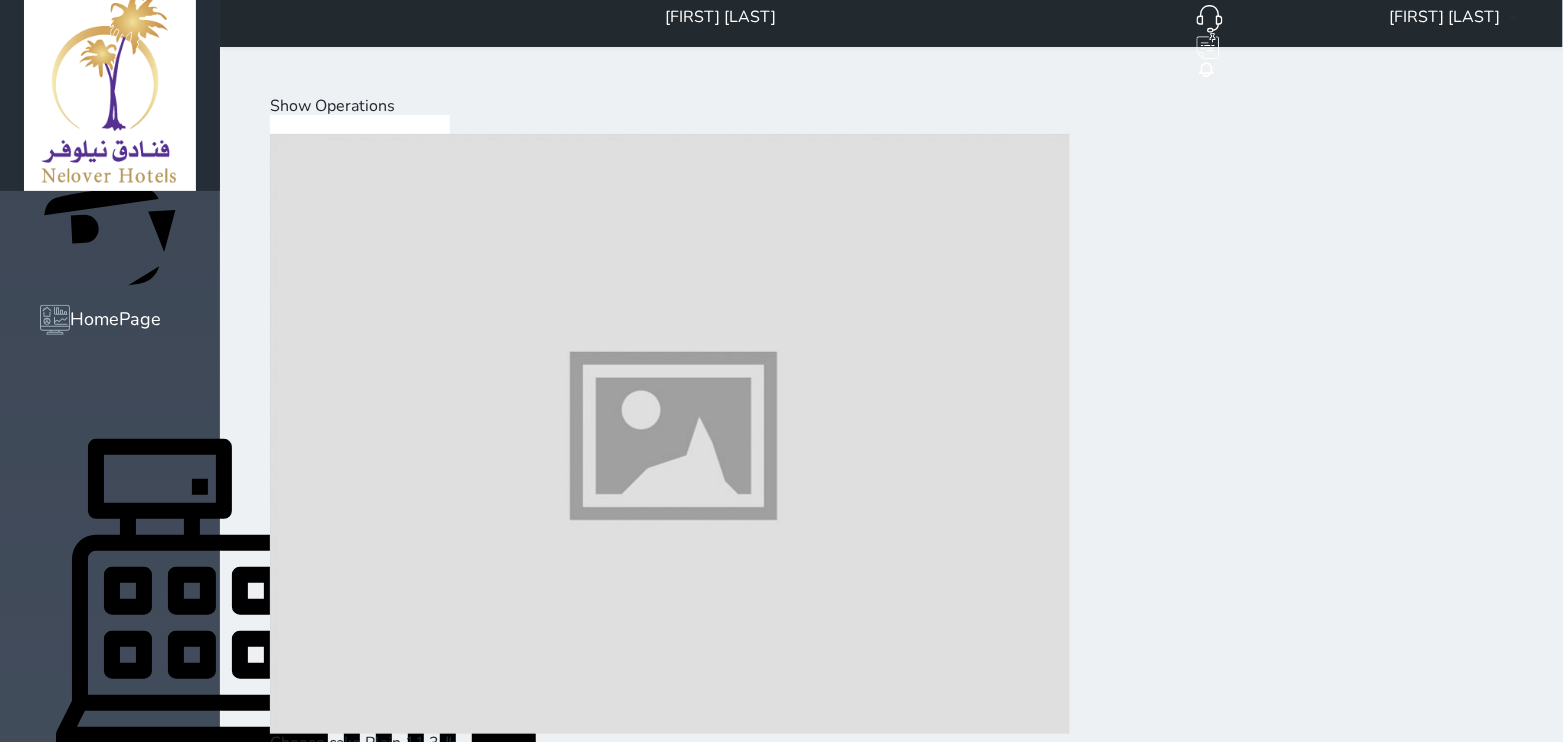 click at bounding box center [670, 4156] 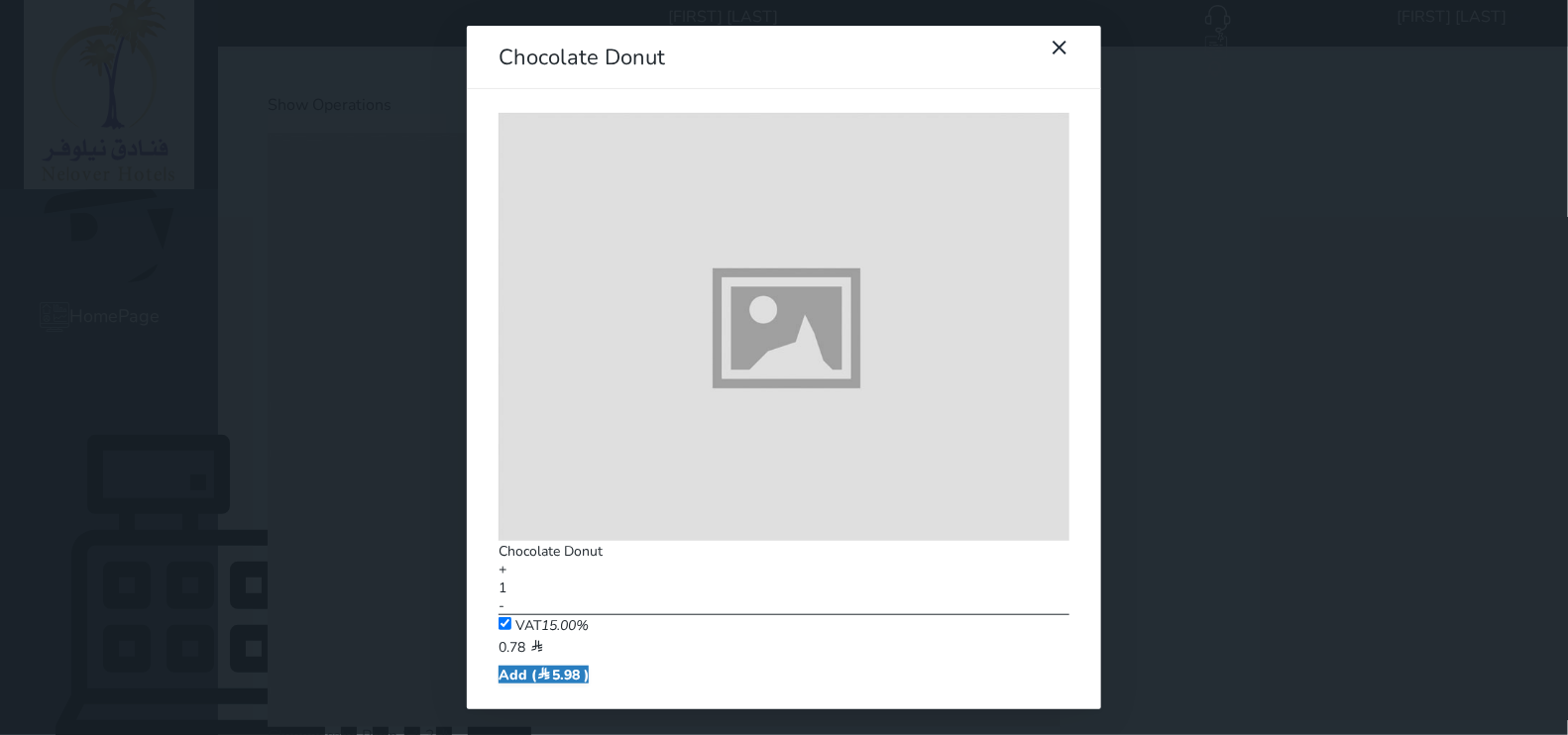 click on "Chocolate Donut     +   1   -
VAT  15.00%   0.78       Add  (    5.98 )" at bounding box center [784, 399] 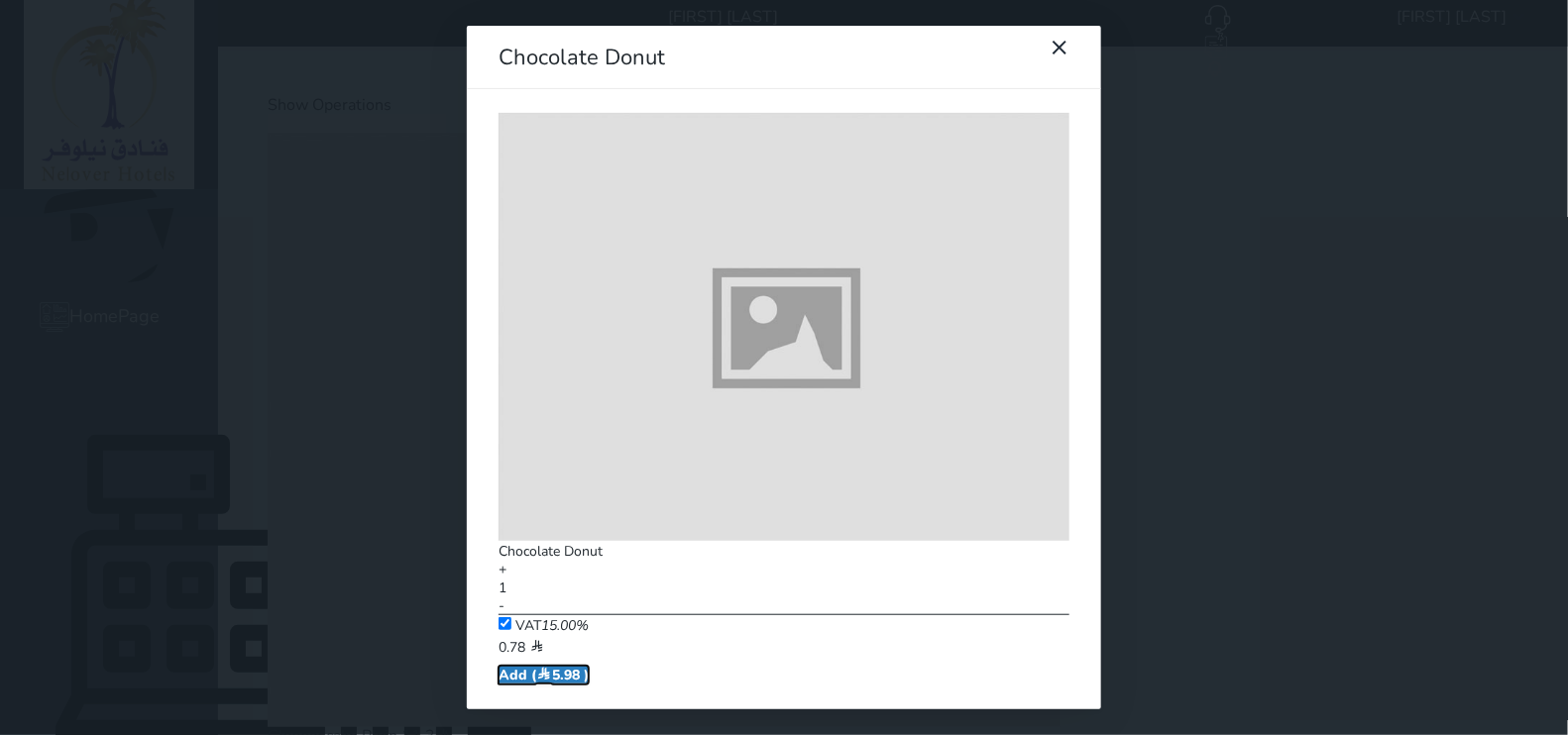 drag, startPoint x: 833, startPoint y: 423, endPoint x: 849, endPoint y: 412, distance: 19.416488 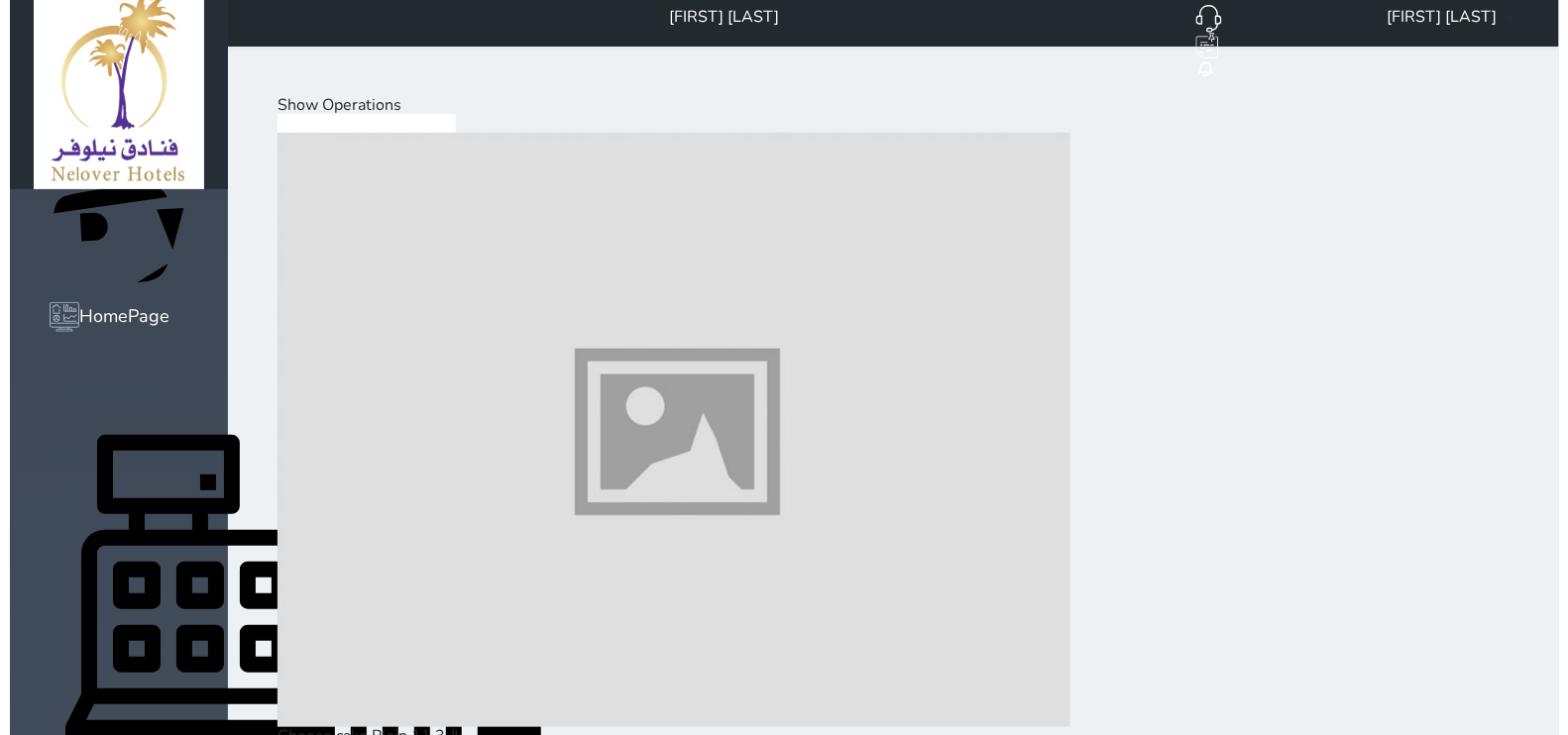 scroll, scrollTop: 147, scrollLeft: 0, axis: vertical 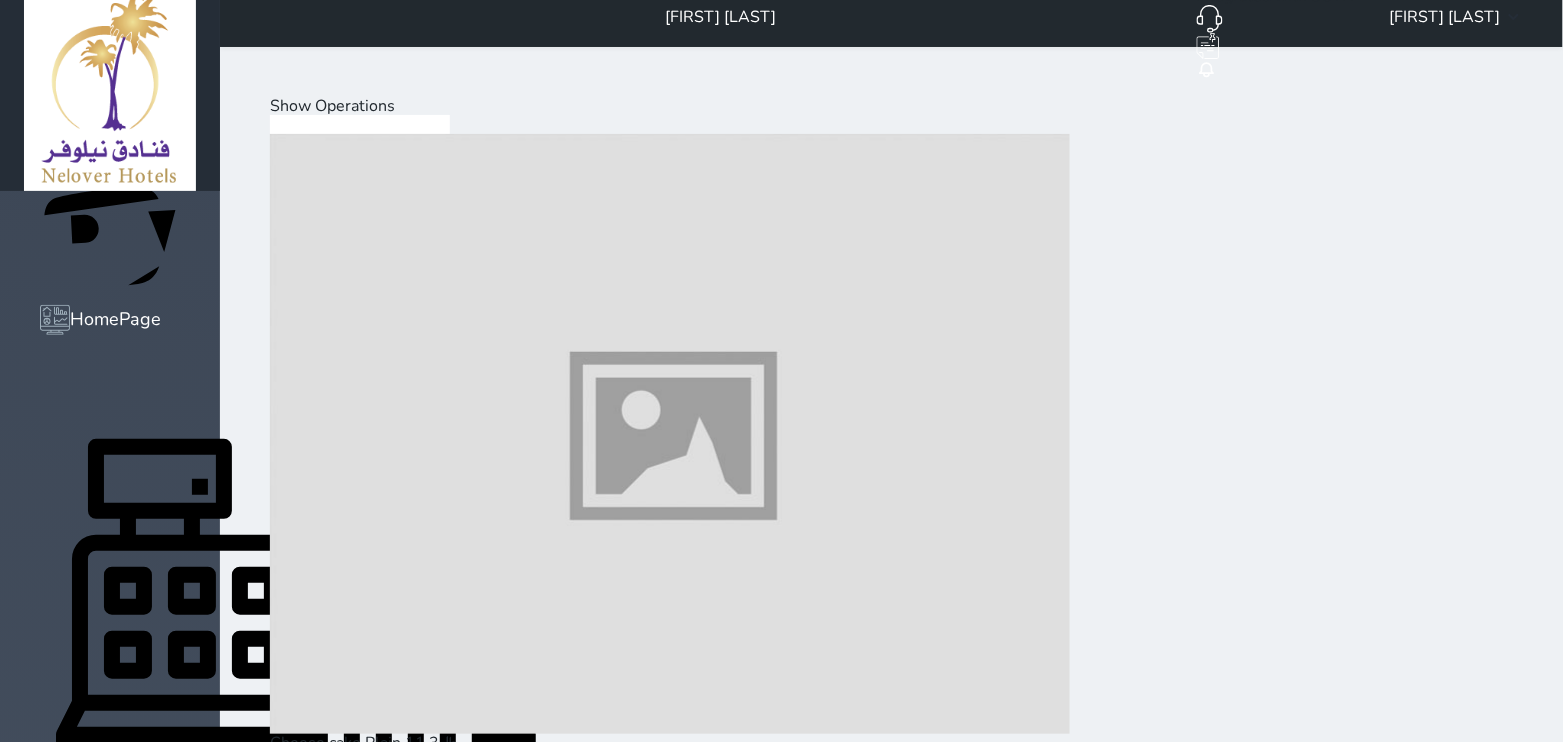 click at bounding box center (670, 8499) 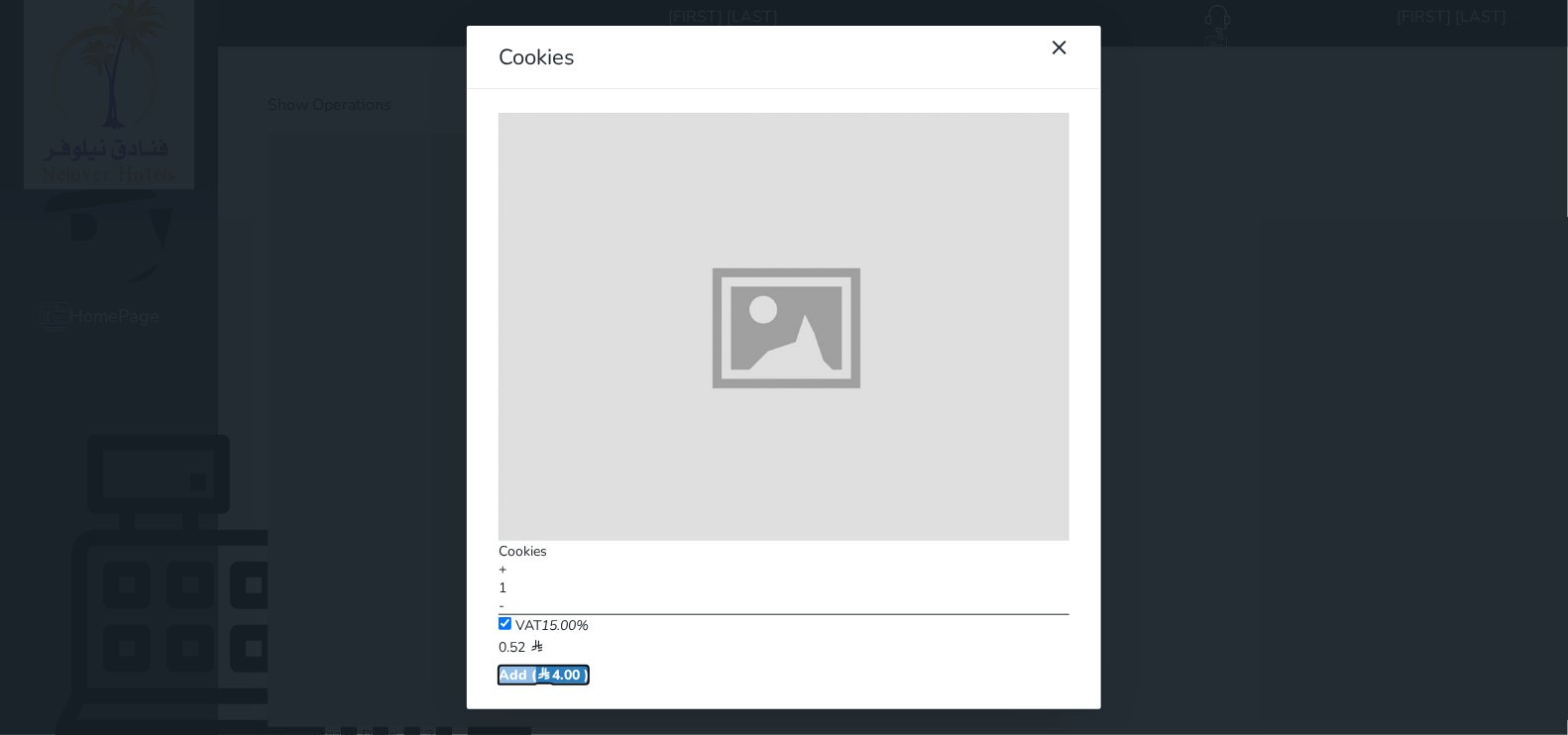 click on "Add  (    4.00 )" at bounding box center (543, 675) 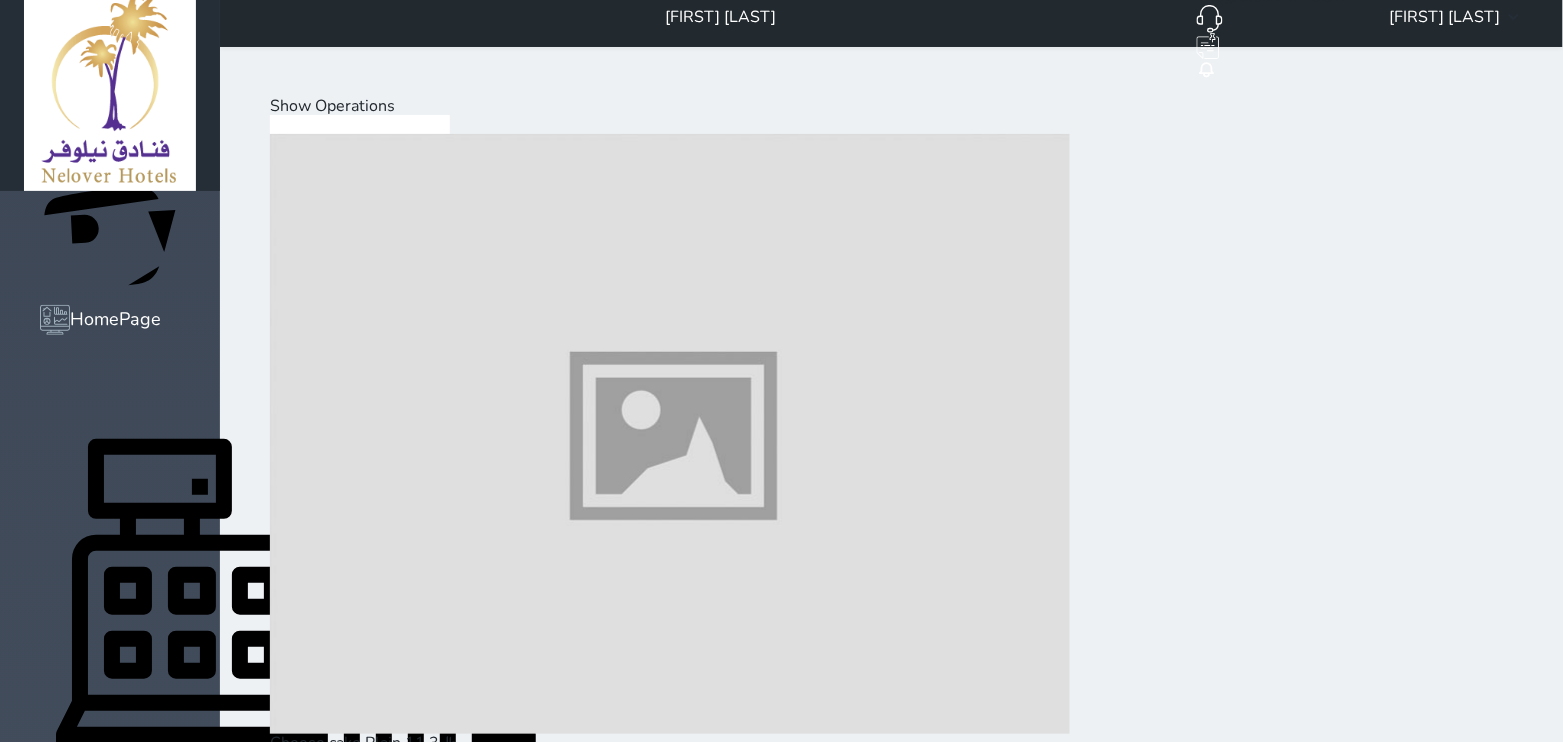 click on "Pay (14.98  )" at bounding box center [323, 9300] 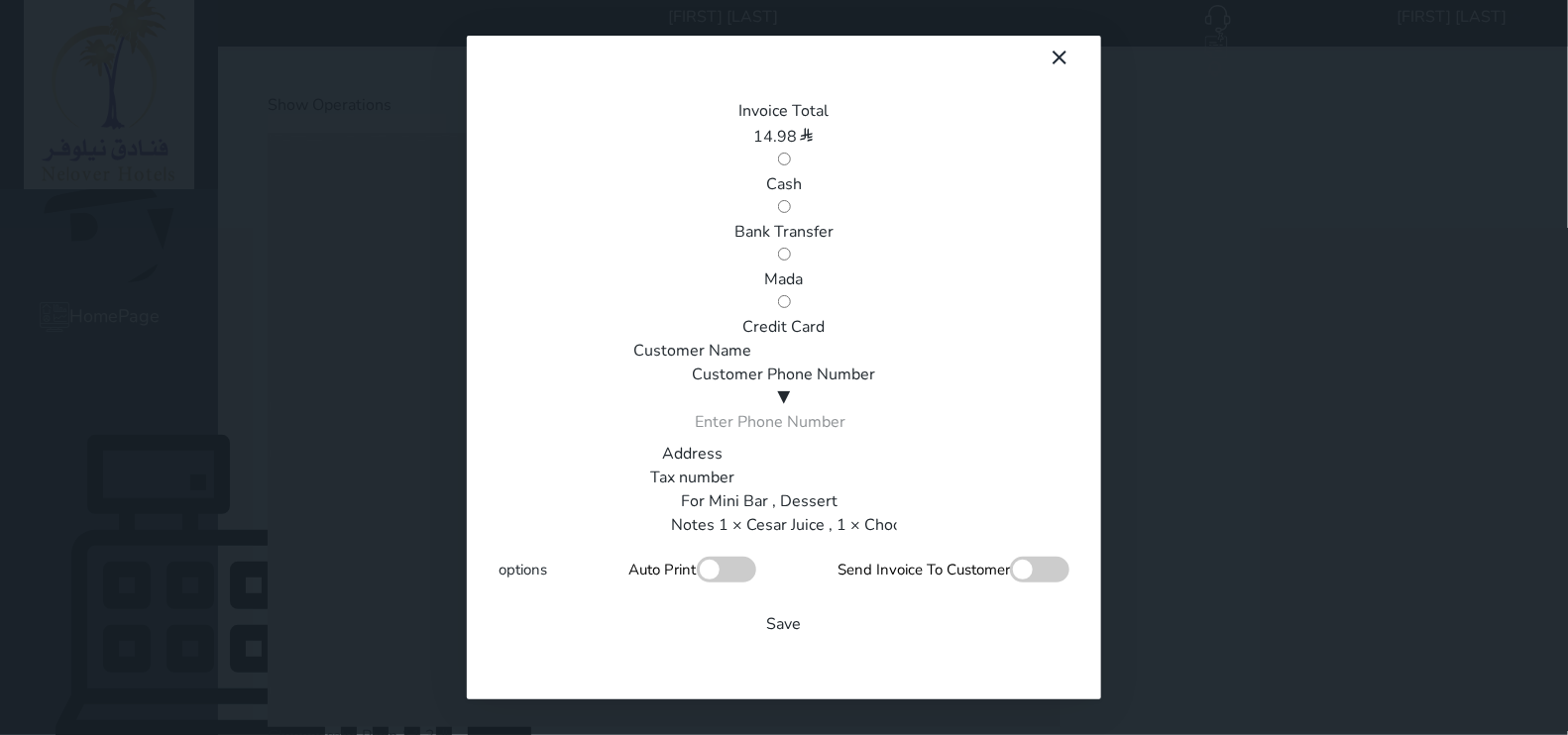 drag, startPoint x: 870, startPoint y: 173, endPoint x: 860, endPoint y: 168, distance: 11.18034 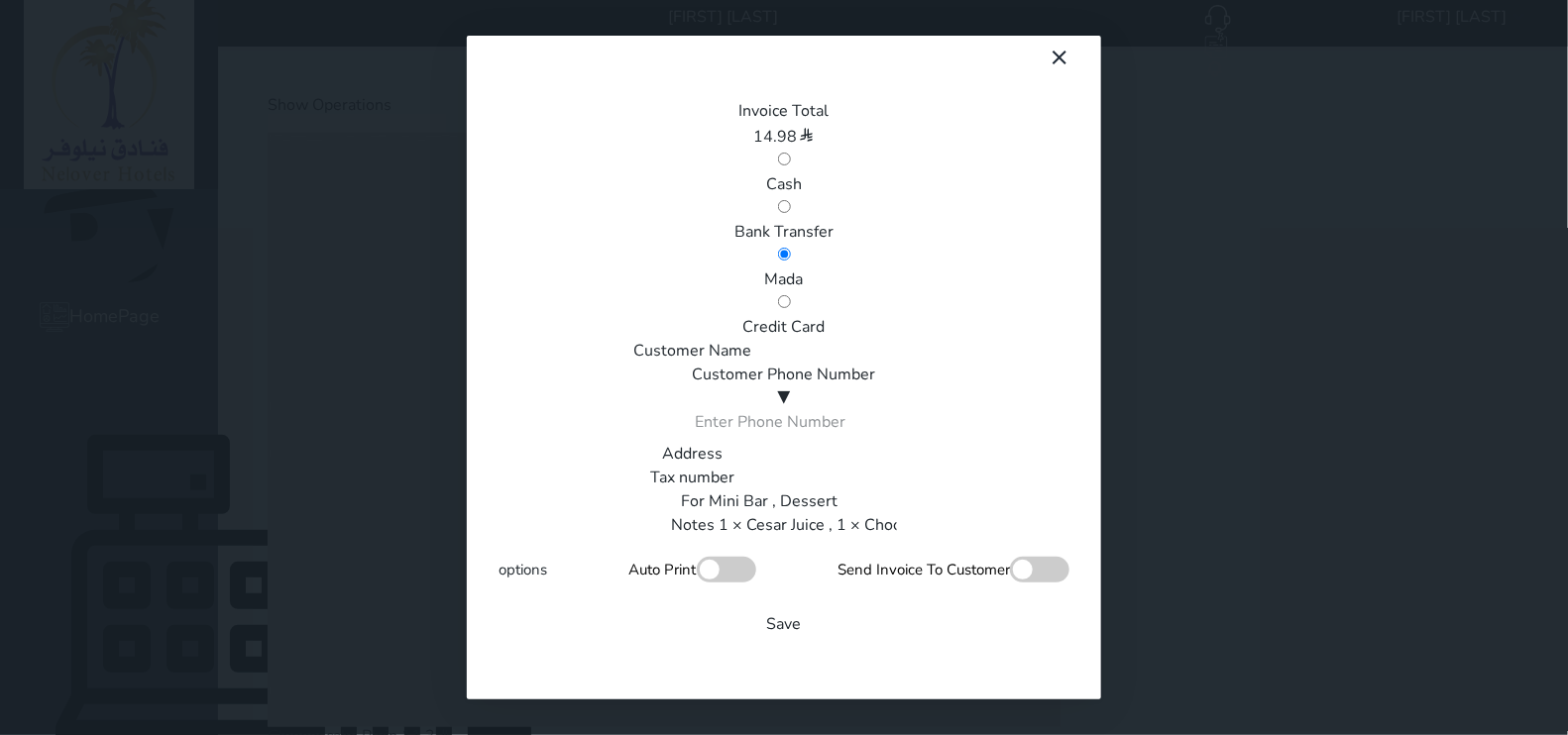 scroll, scrollTop: 339, scrollLeft: 0, axis: vertical 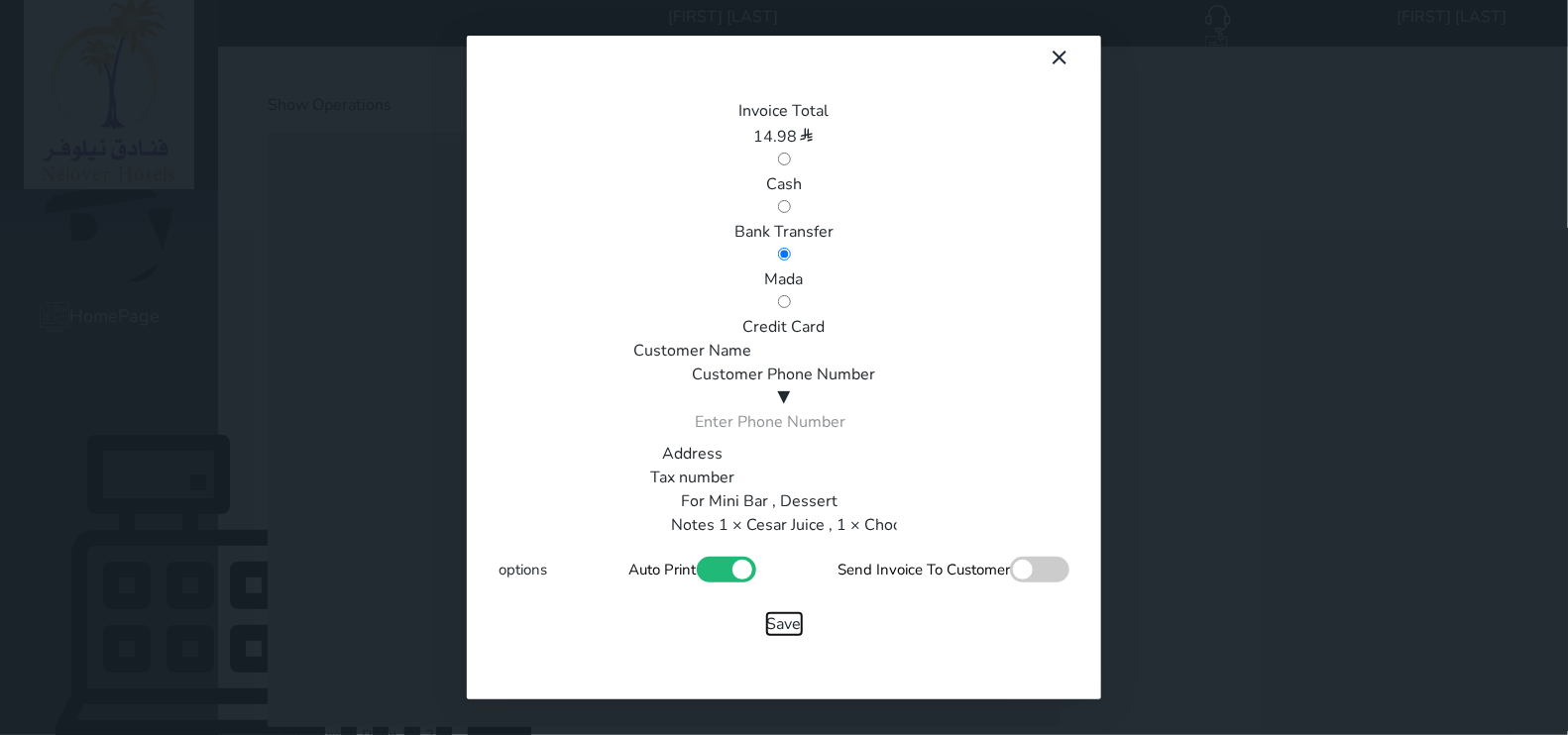 click on "Save" at bounding box center [784, 624] 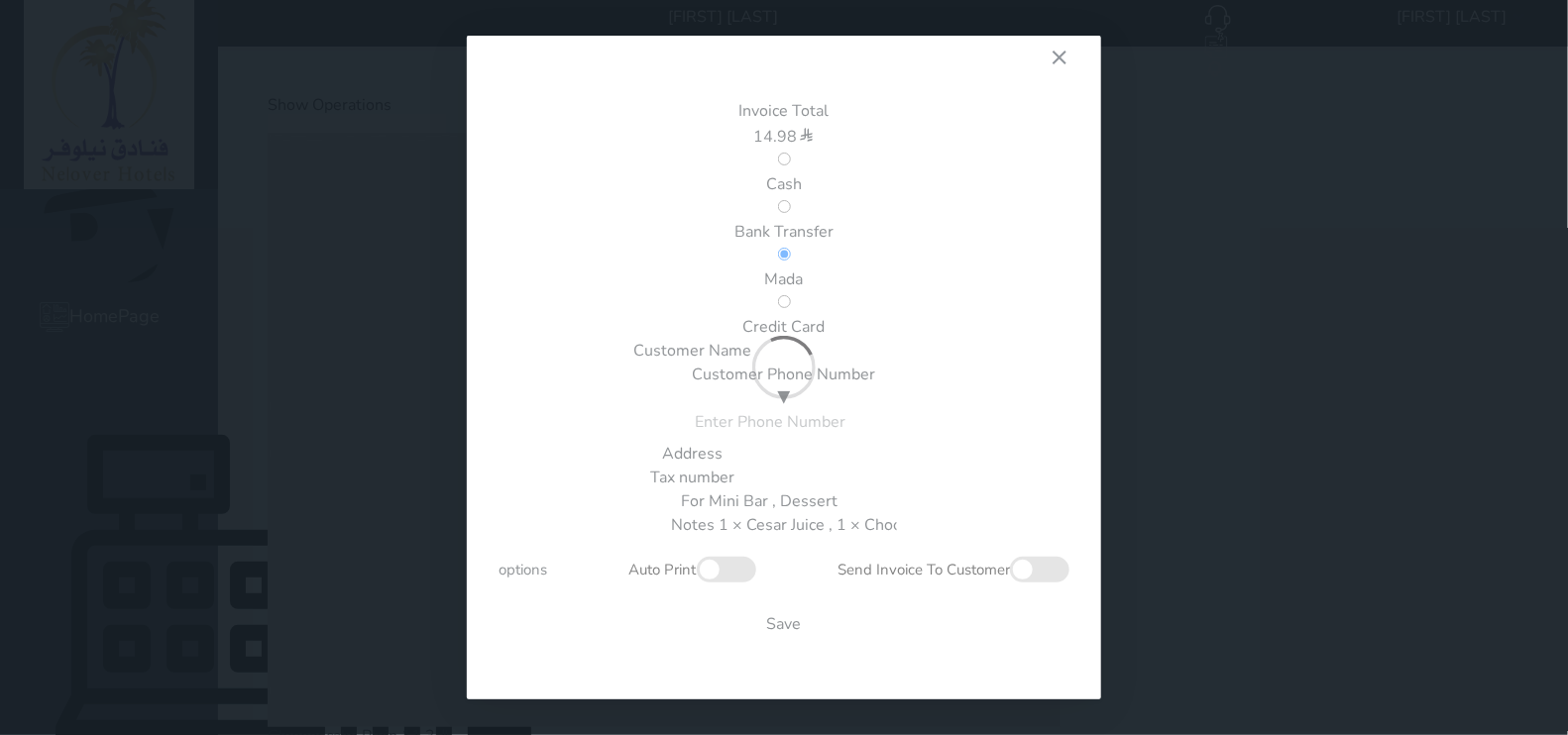 type 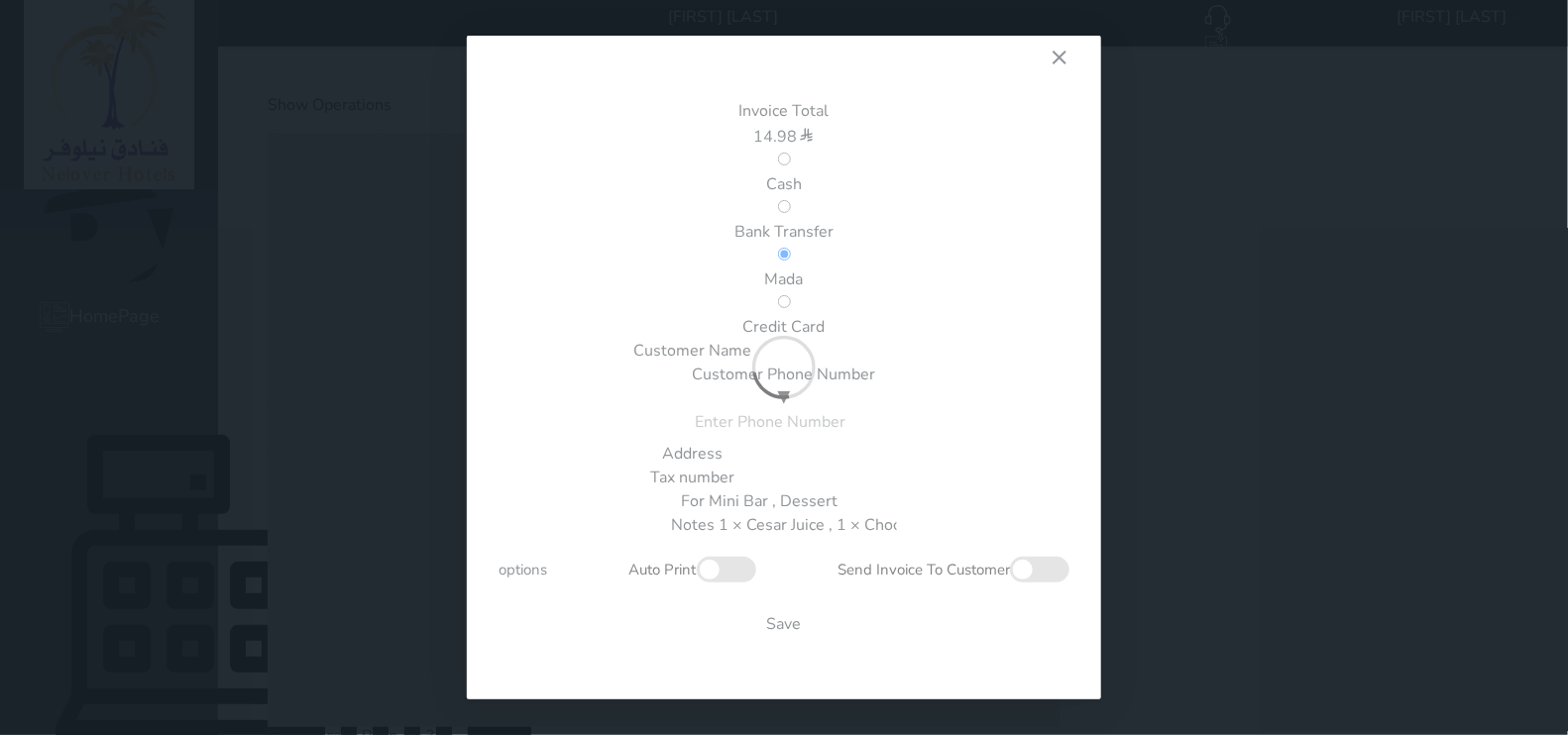 checkbox on "false" 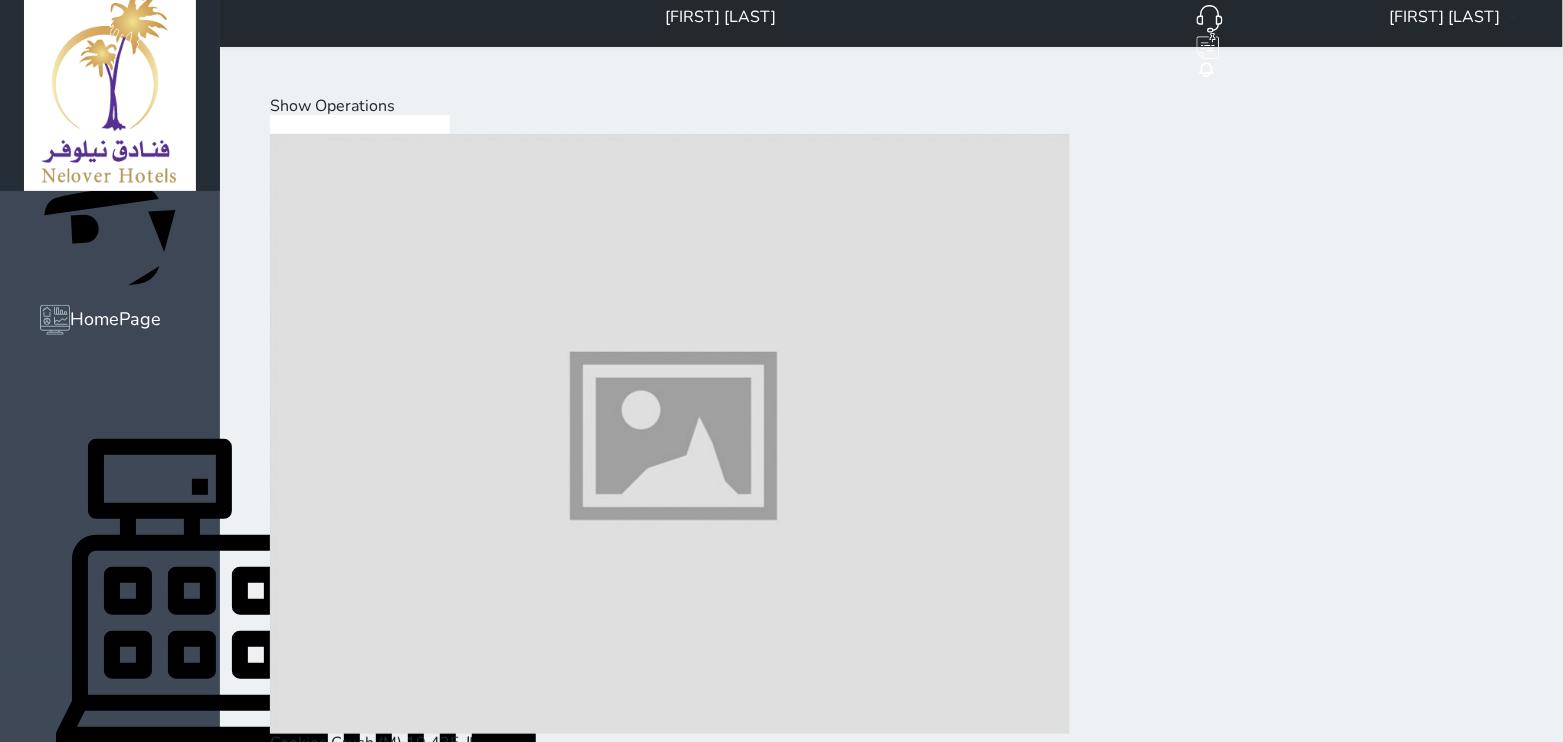 click on "Select Customer" at bounding box center (331, 20032) 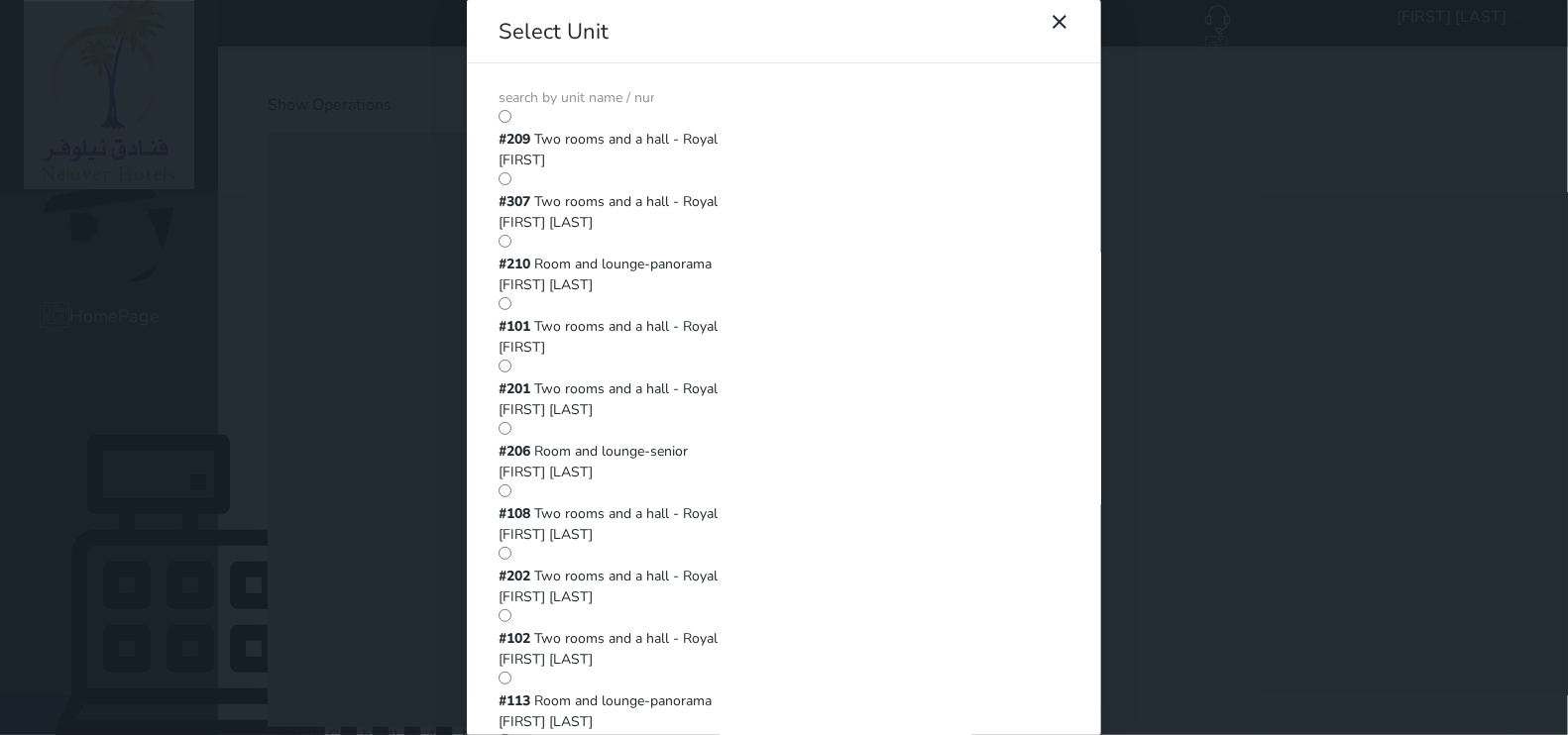 scroll, scrollTop: 124, scrollLeft: 0, axis: vertical 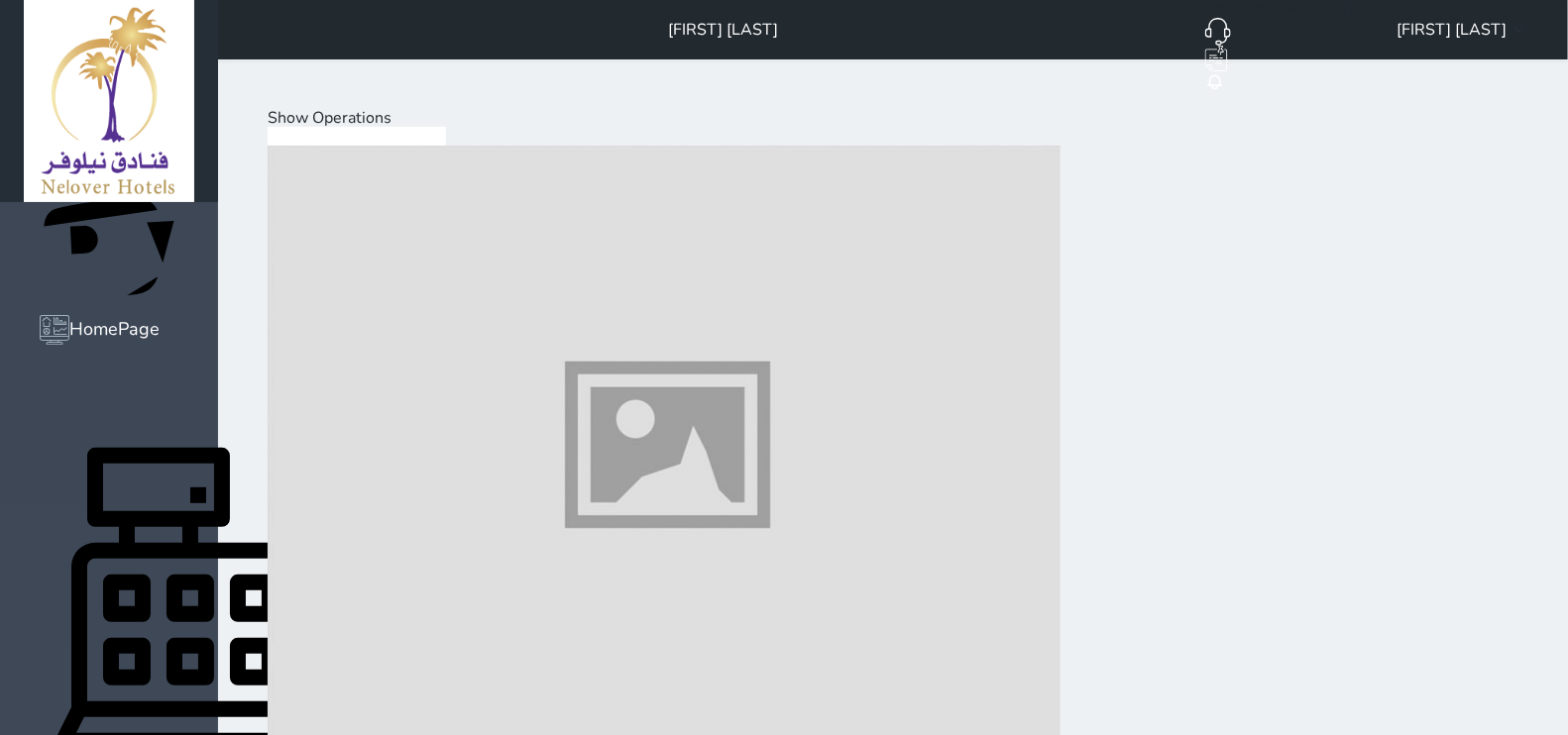 click on "Mini Bar" at bounding box center (565, 19819) 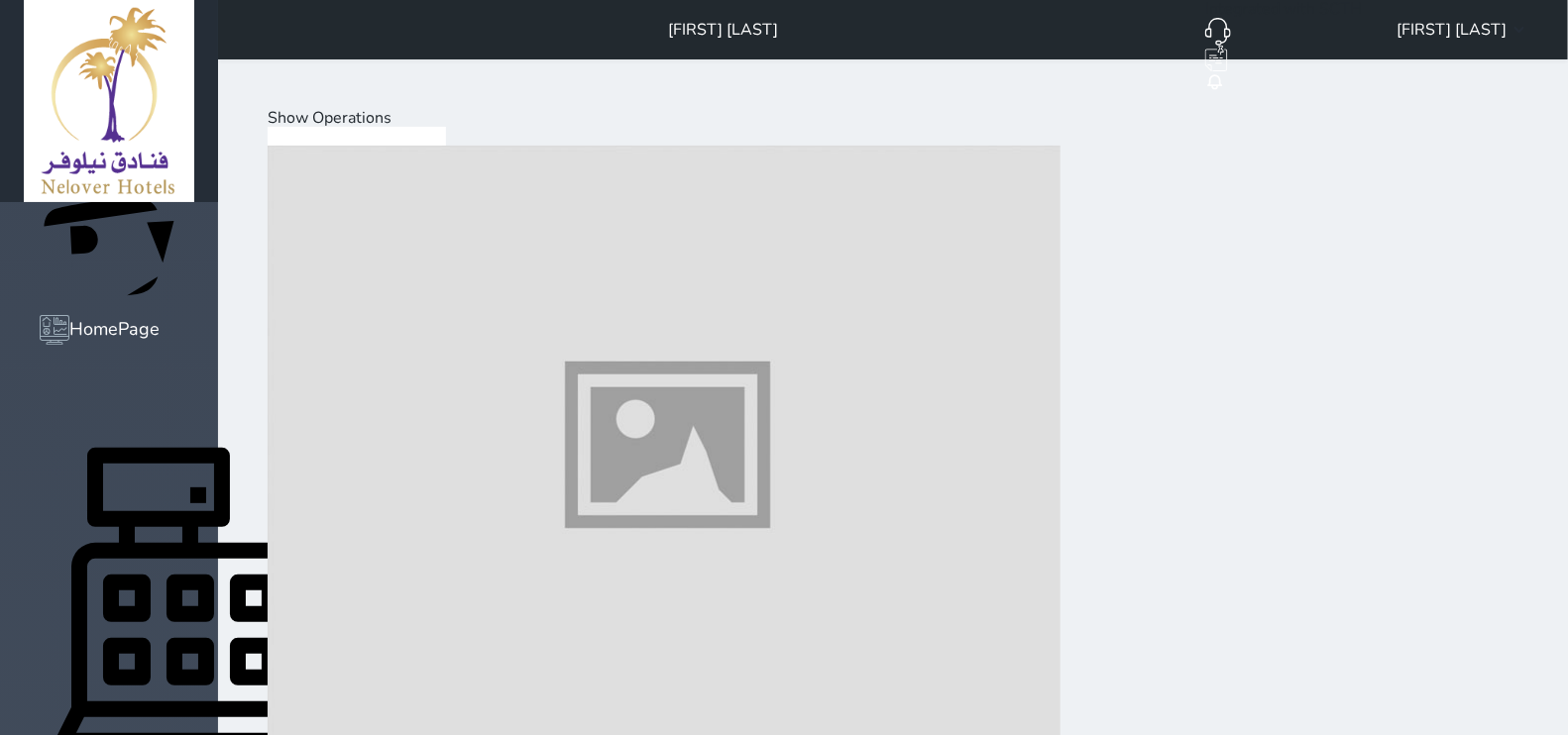 click at bounding box center (664, 2286) 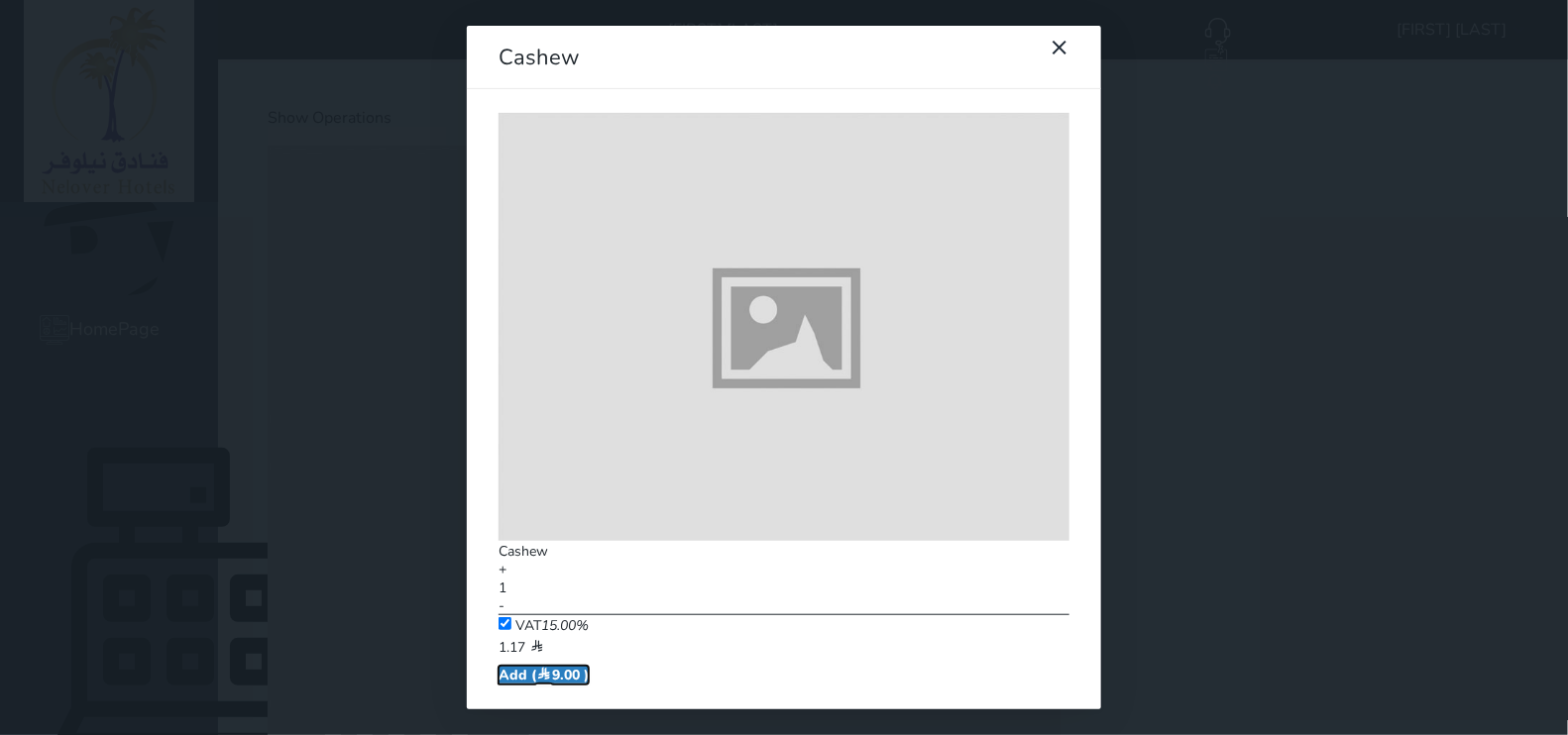 click on "Add  (    9.00 )" at bounding box center [543, 675] 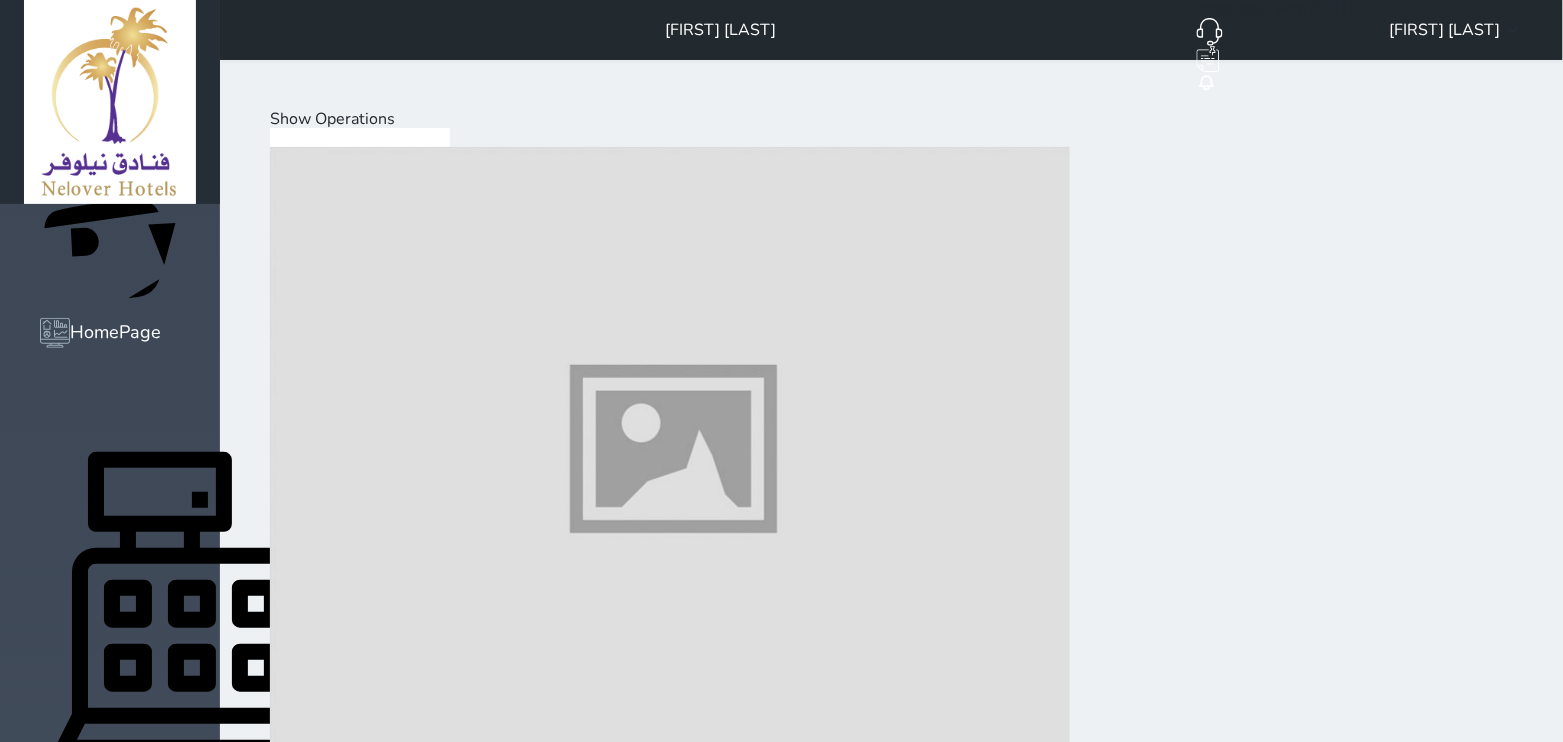 click on "Pistachio   8.7" at bounding box center (891, 3238) 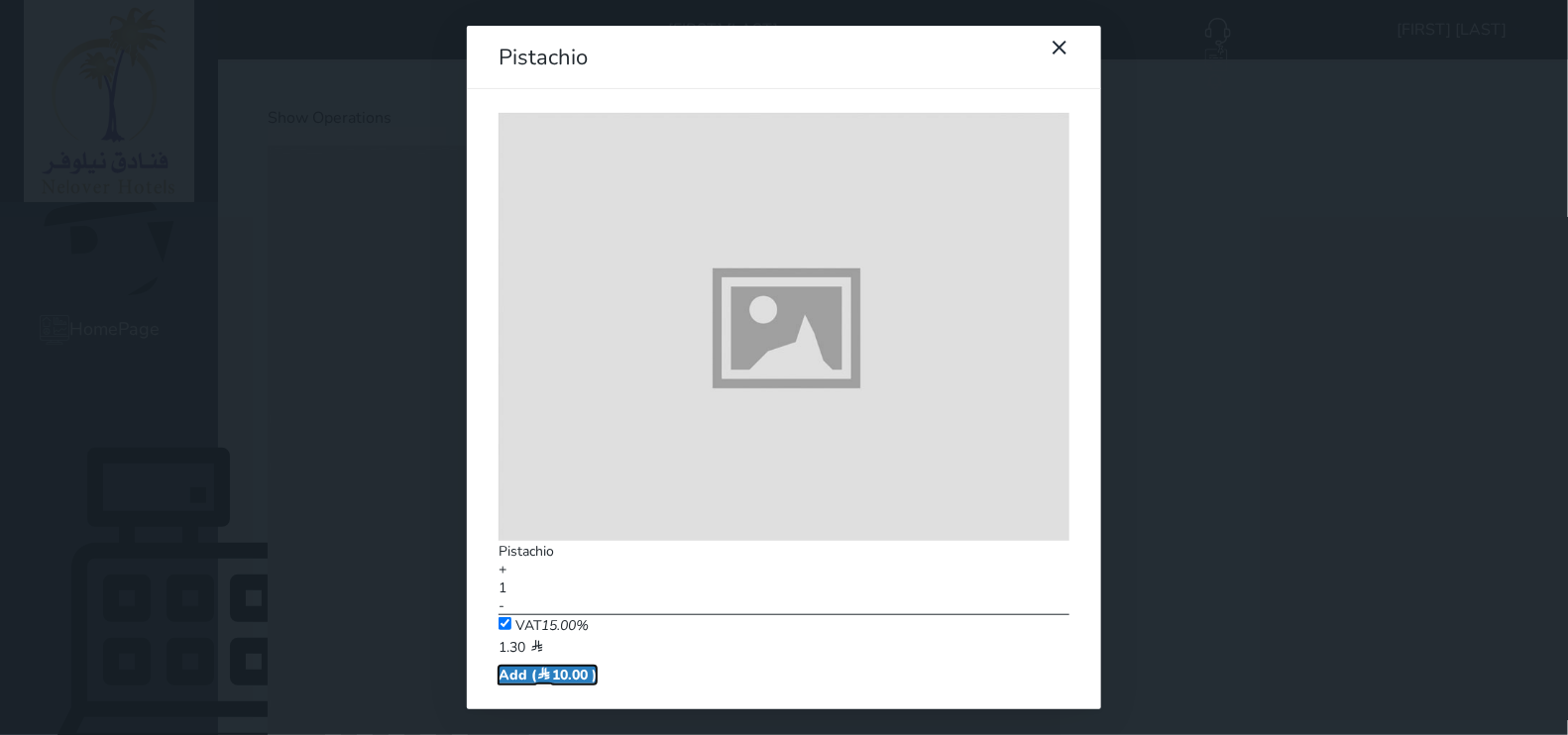 click on "Add  (    10.00 )" at bounding box center [547, 675] 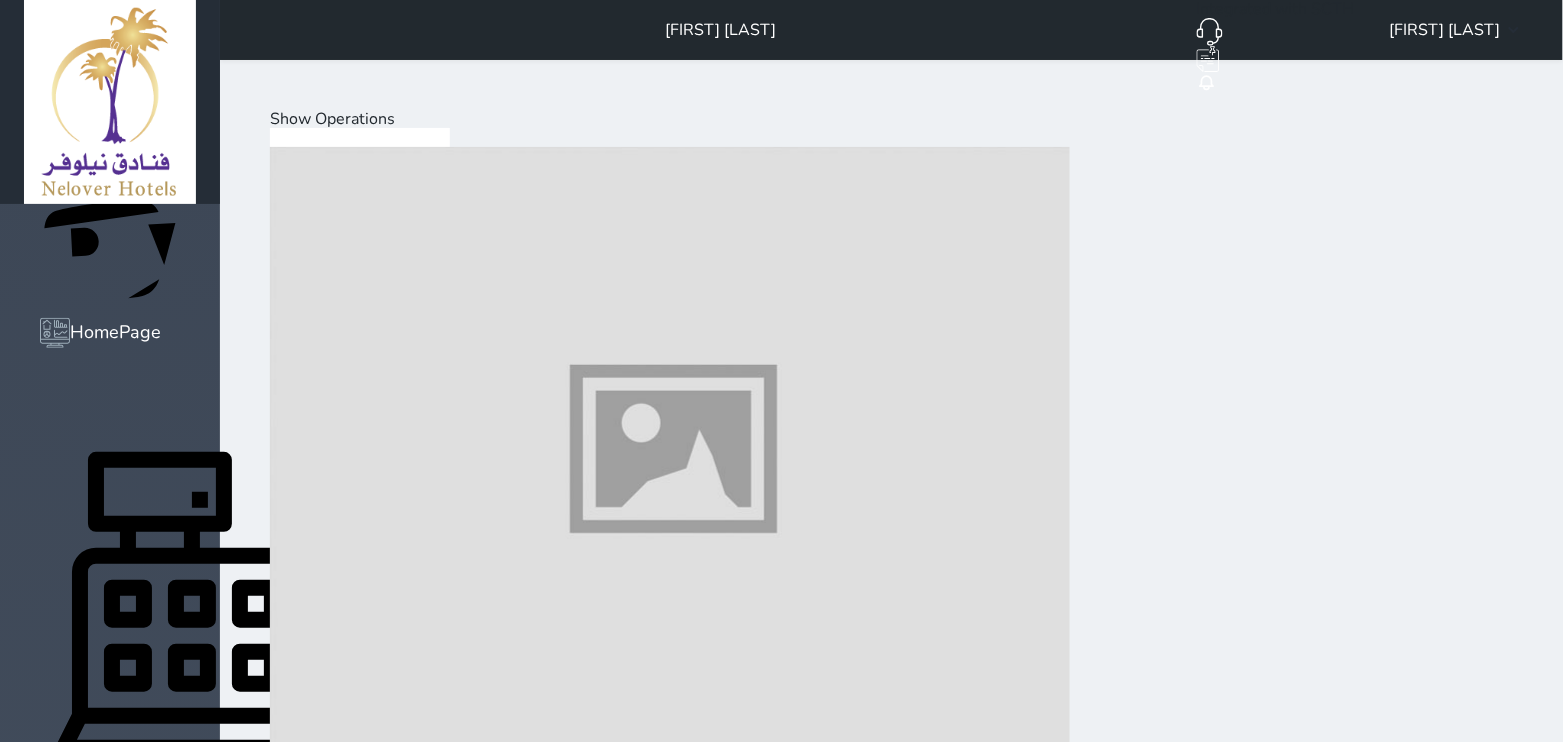 scroll, scrollTop: 125, scrollLeft: 0, axis: vertical 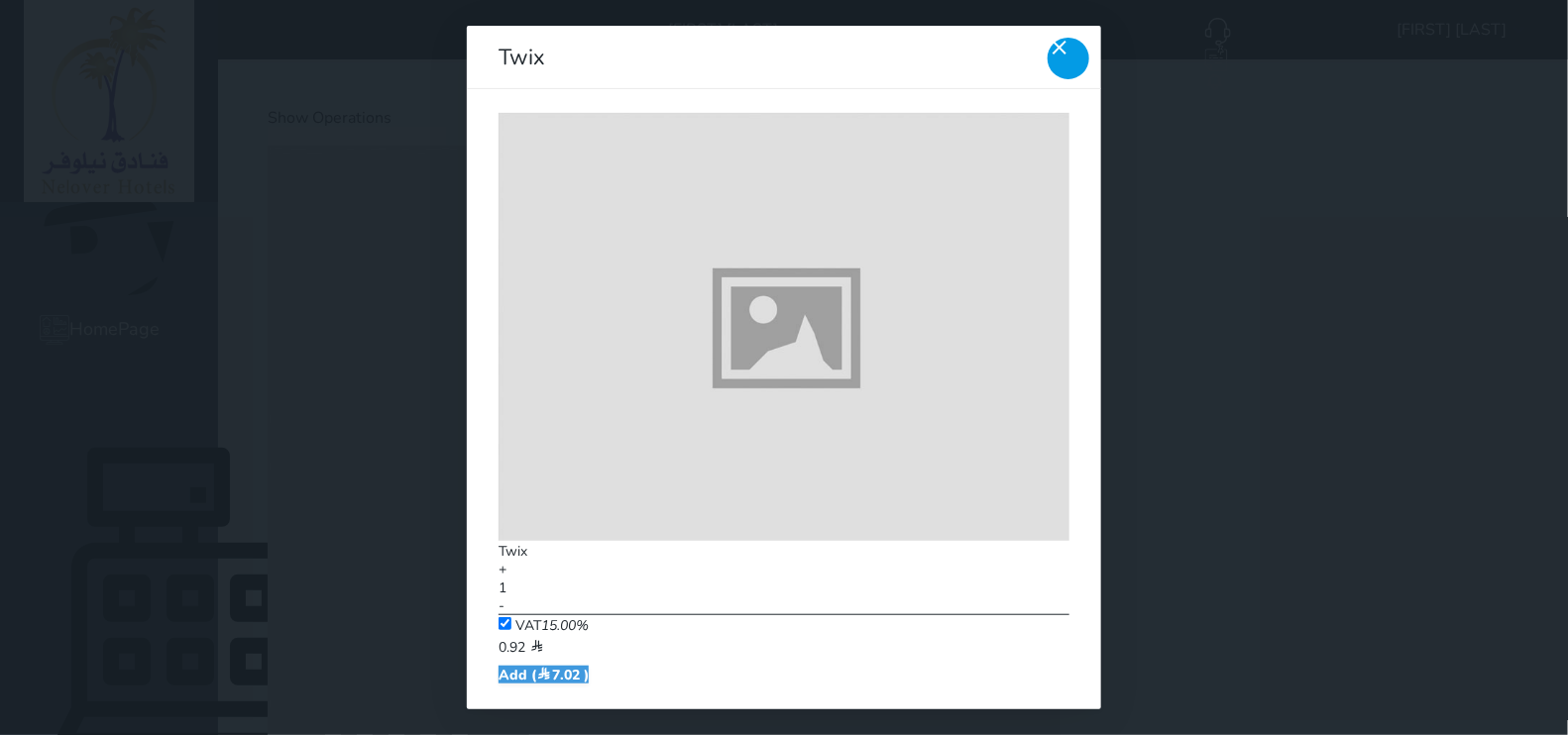 click 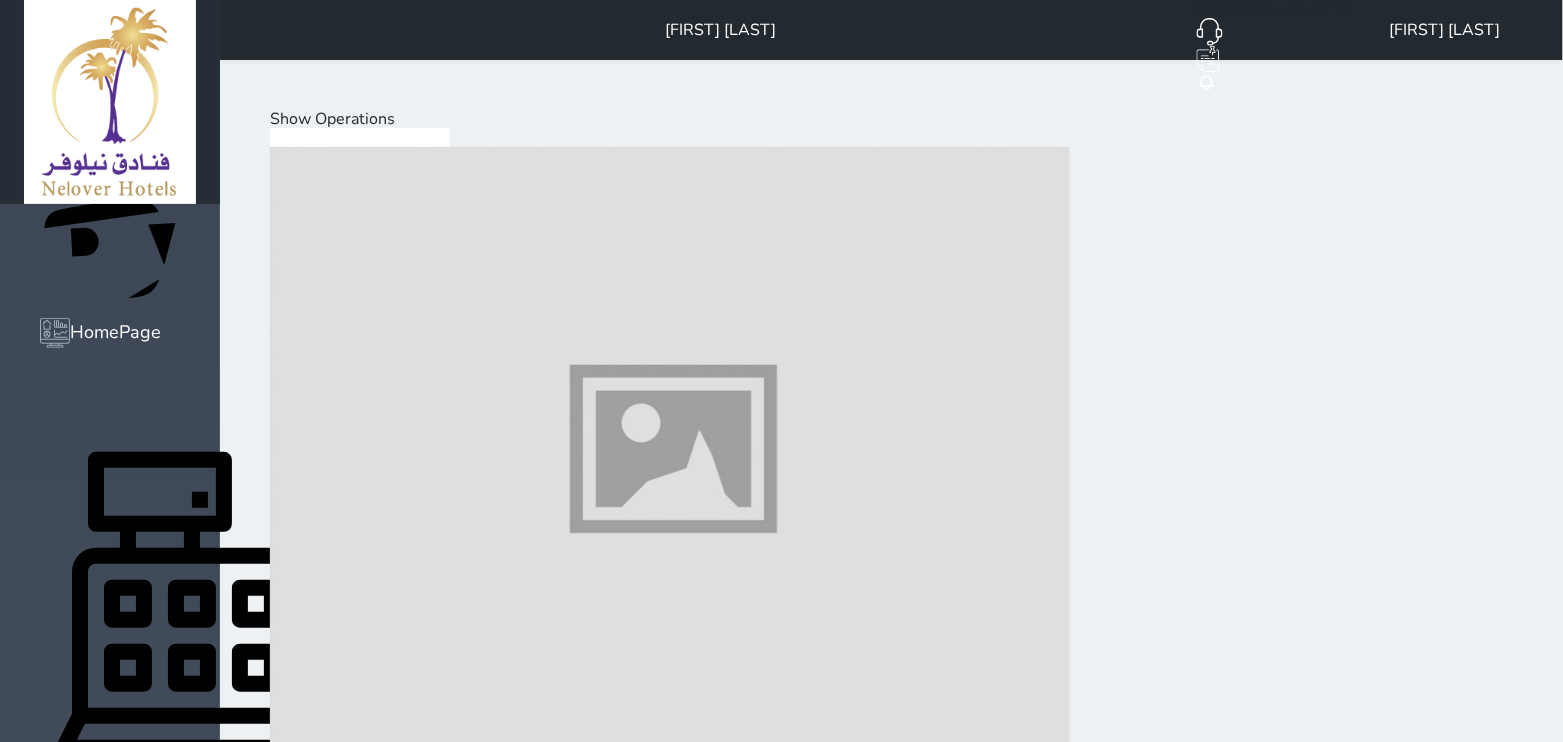 click at bounding box center (670, 6651) 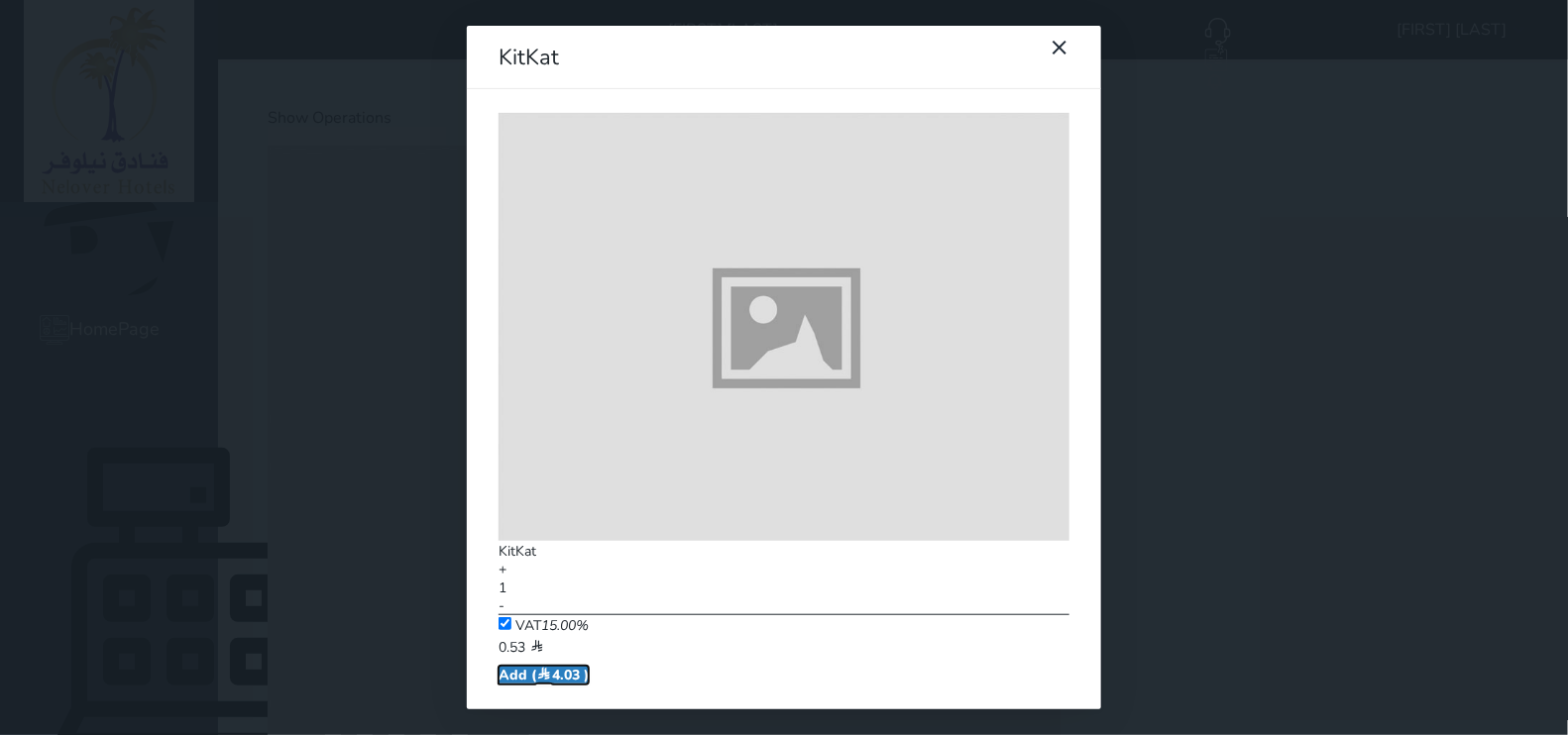 click on "Add  (    4.03 )" at bounding box center [543, 675] 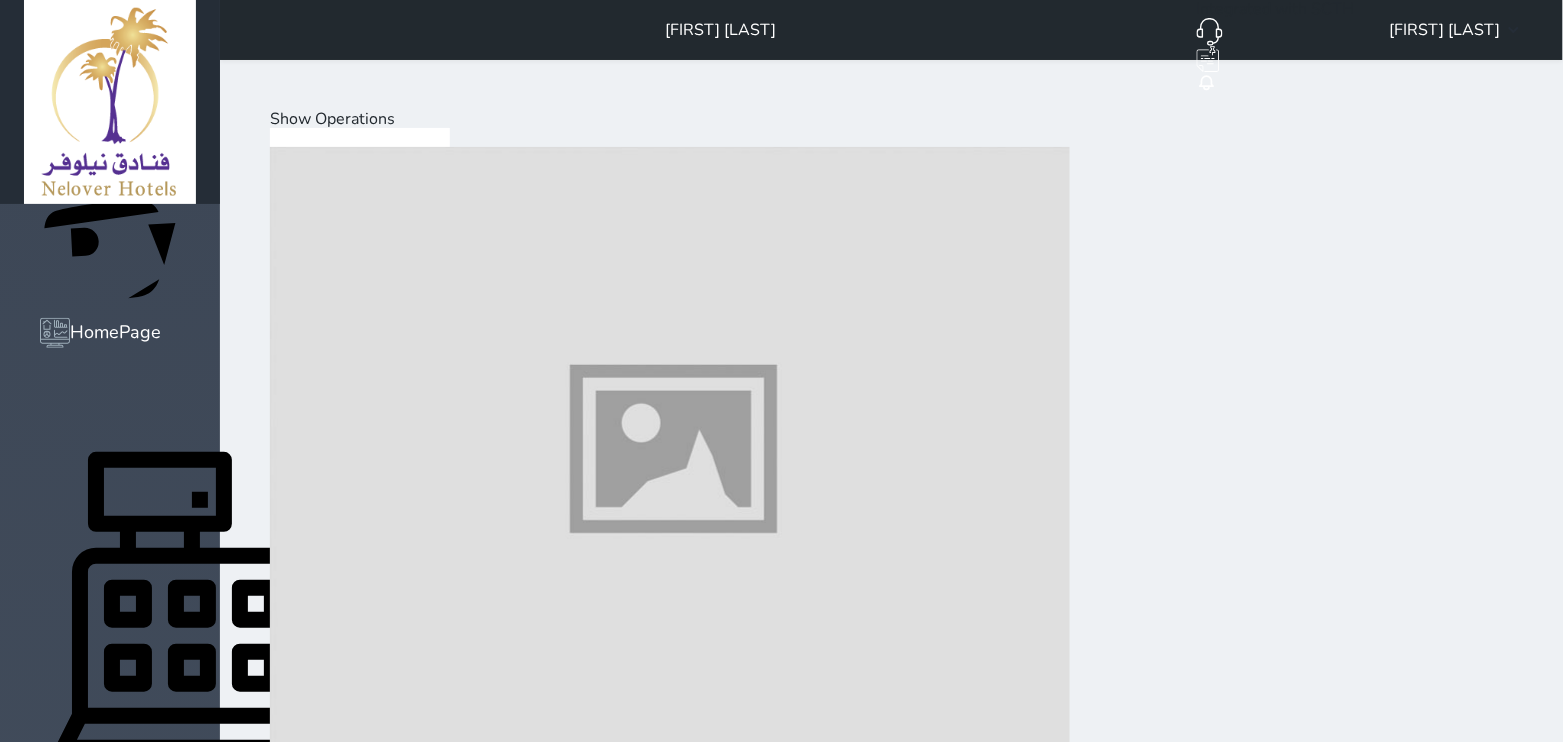 scroll, scrollTop: 250, scrollLeft: 0, axis: vertical 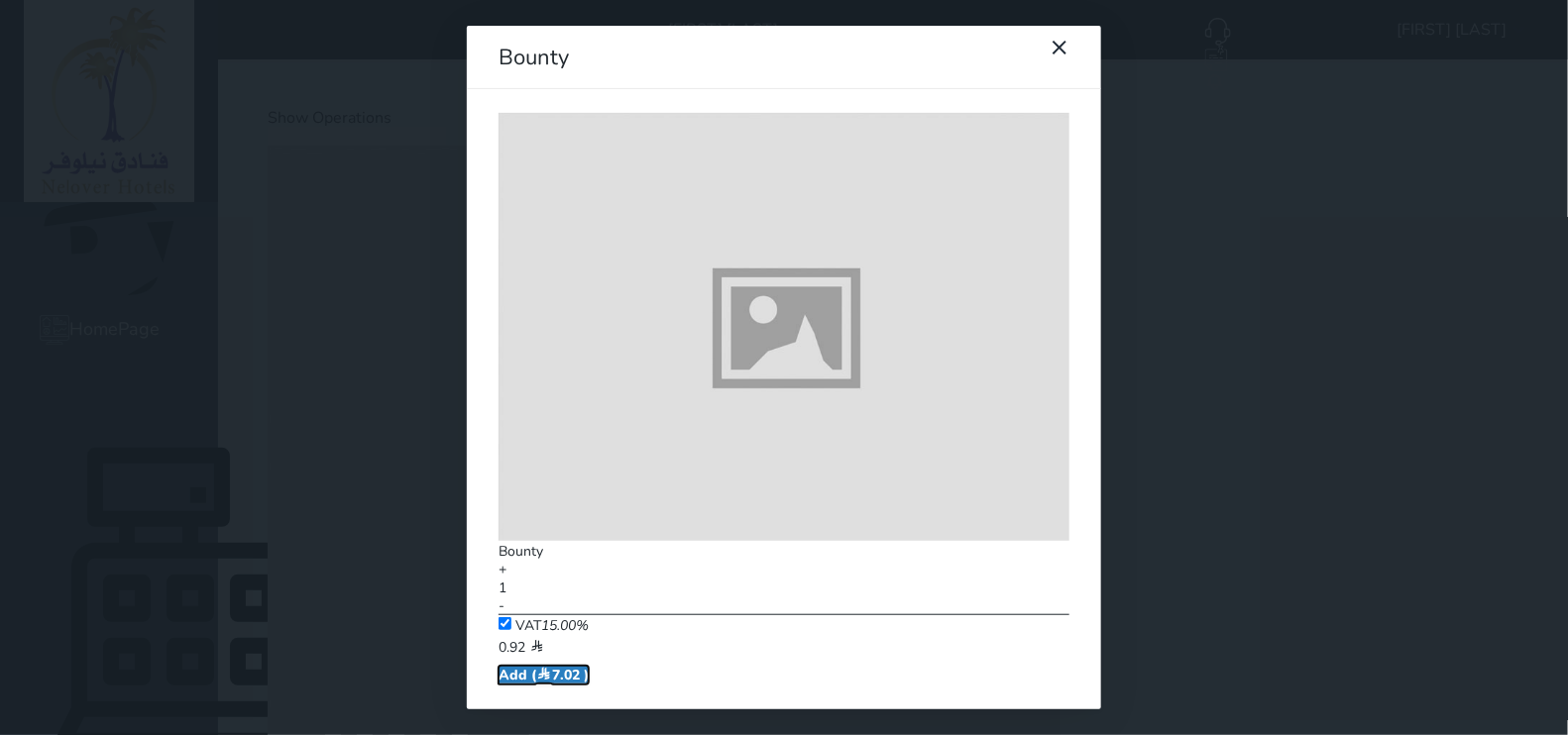 click on "Add  (    7.02 )" at bounding box center [543, 675] 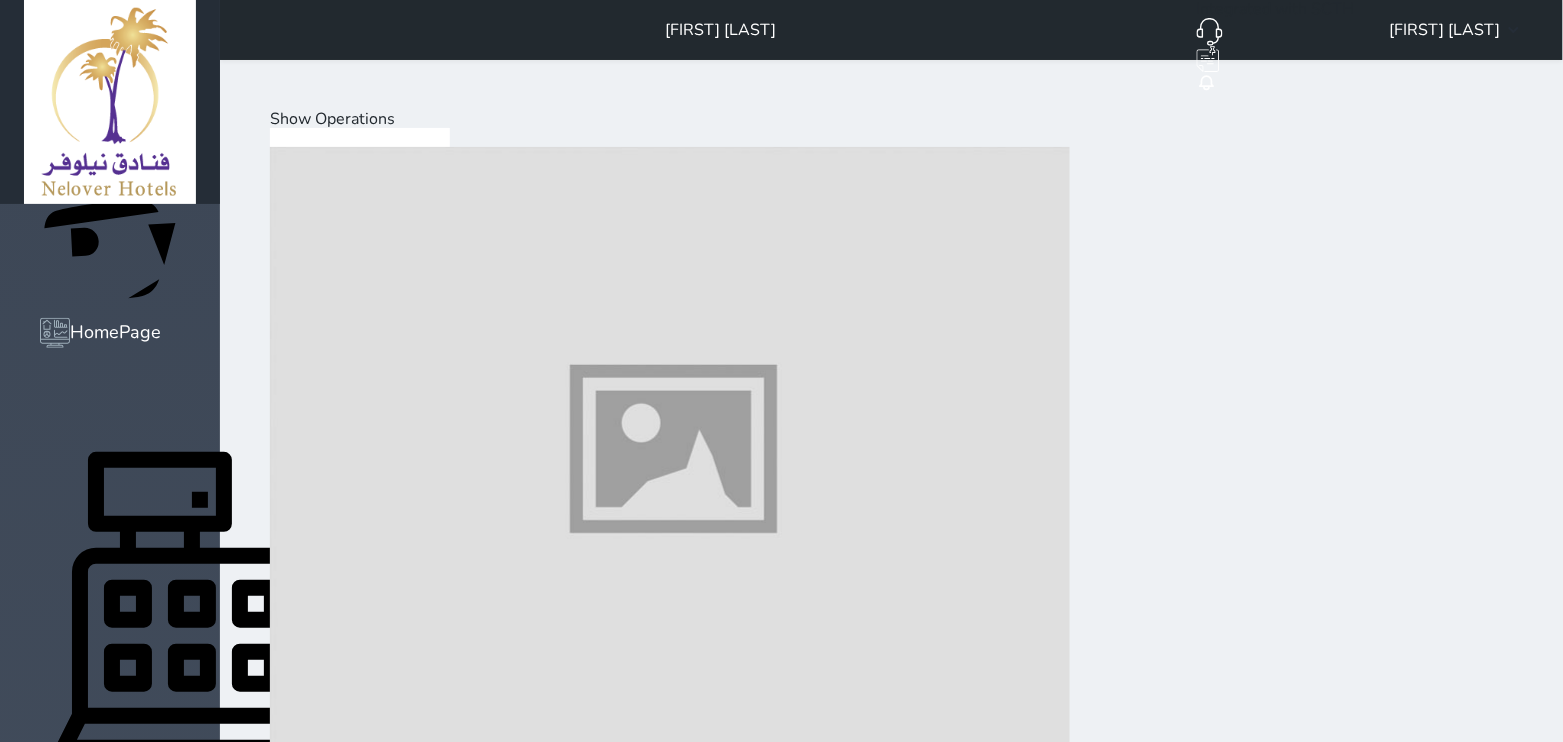 click at bounding box center [670, 7891] 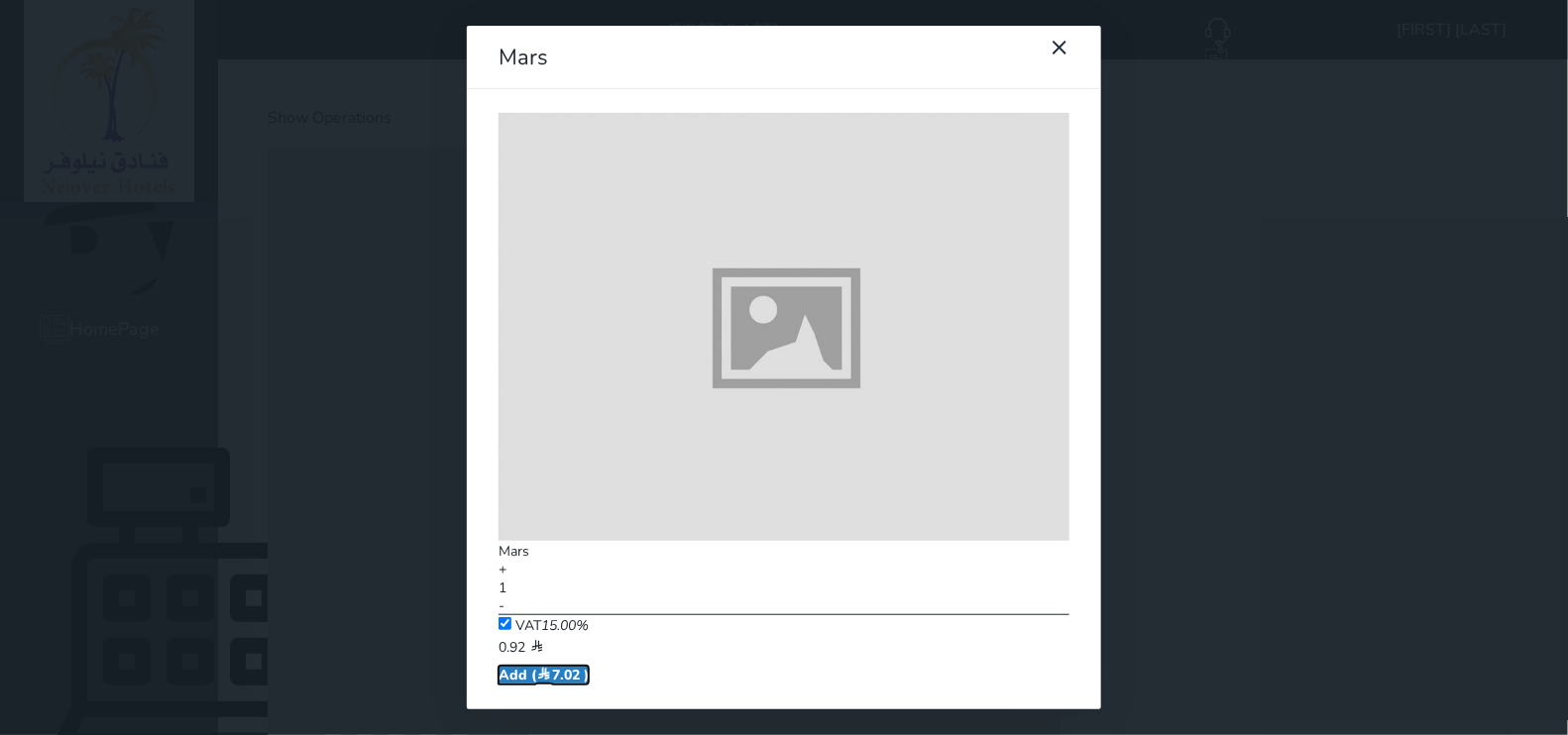 click on "Add  (    7.02 )" at bounding box center [543, 675] 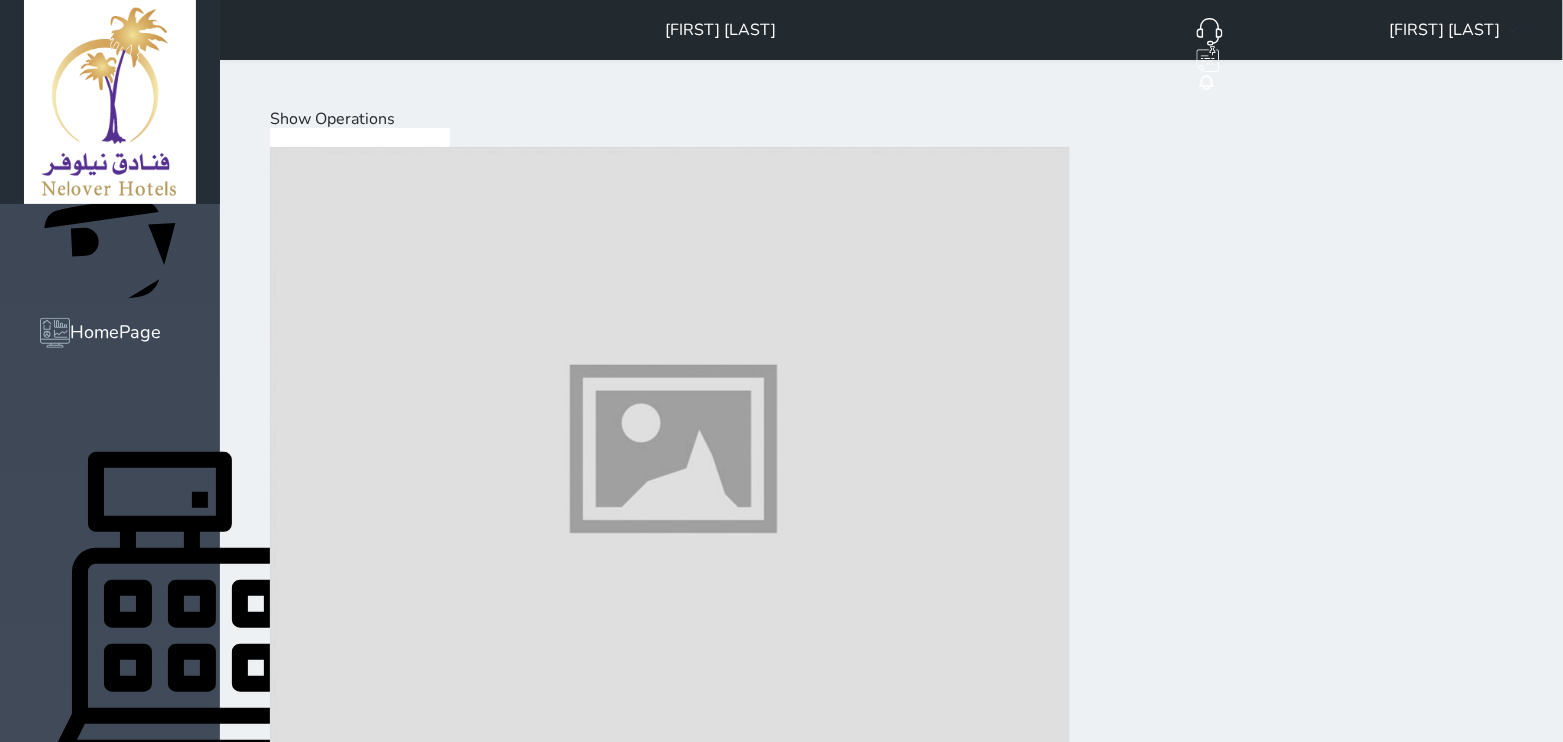 click at bounding box center (670, 7271) 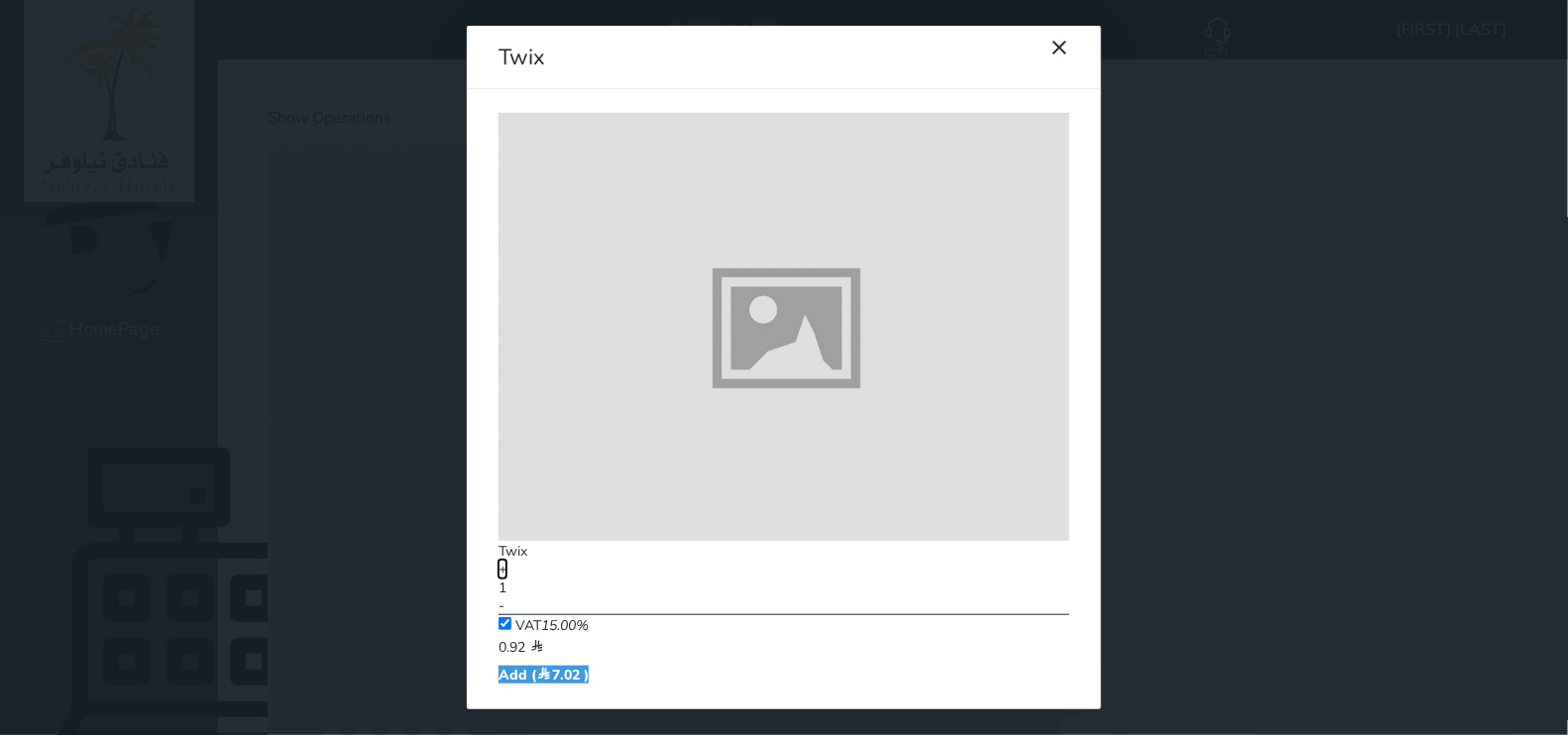 click on "+" at bounding box center (503, 570) 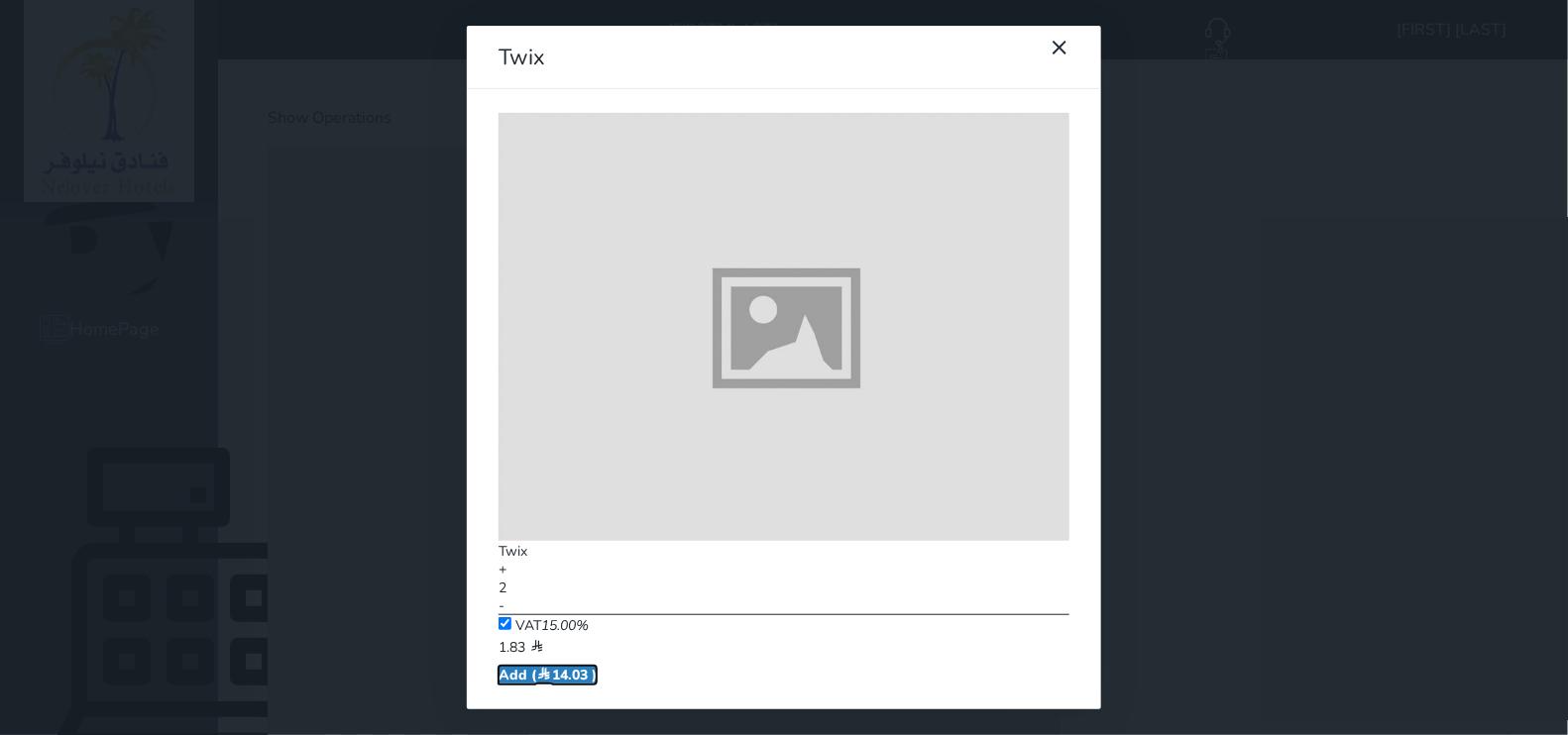 click on "Add  (    14.03 )" at bounding box center (547, 675) 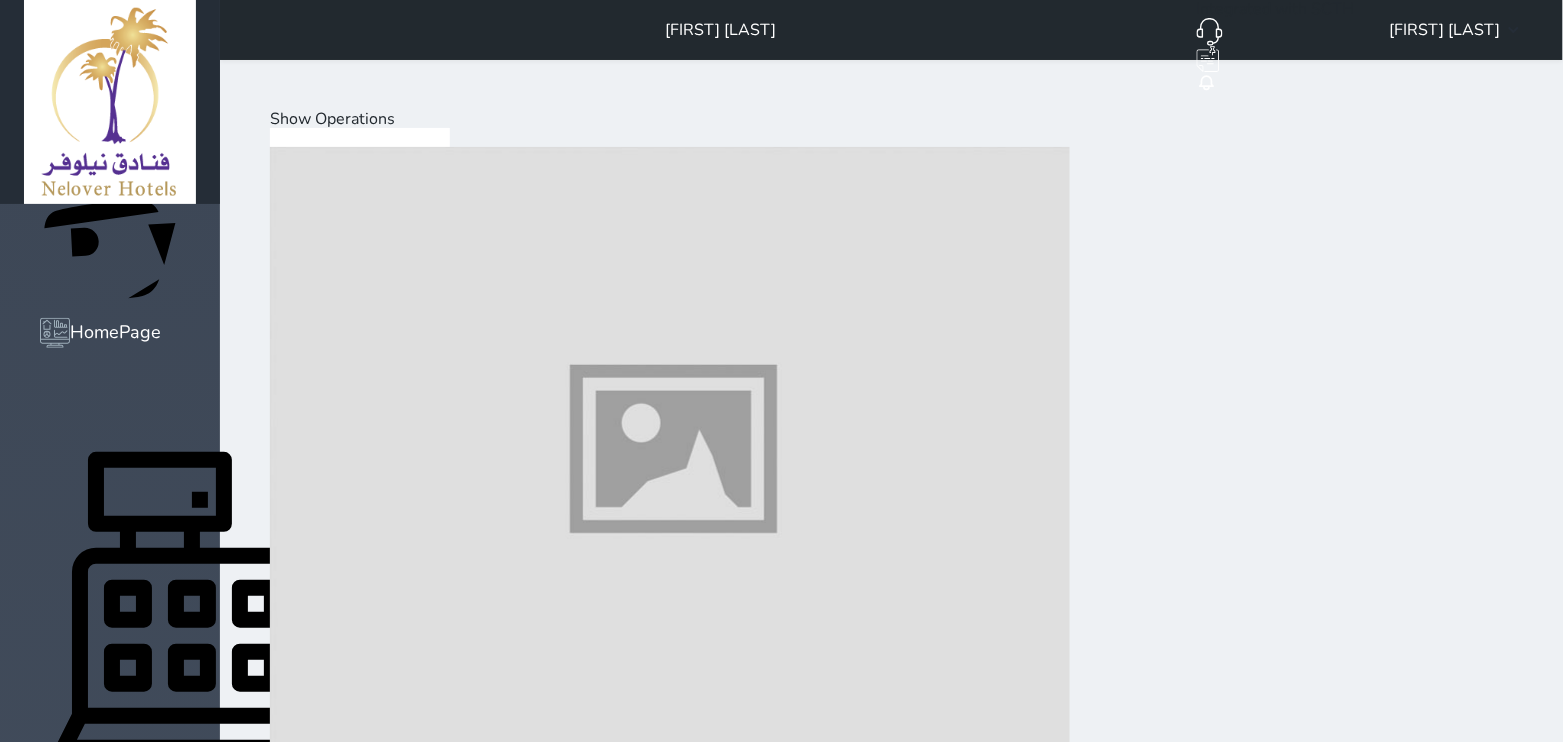 click on "Snickers   6.1" at bounding box center (891, 8822) 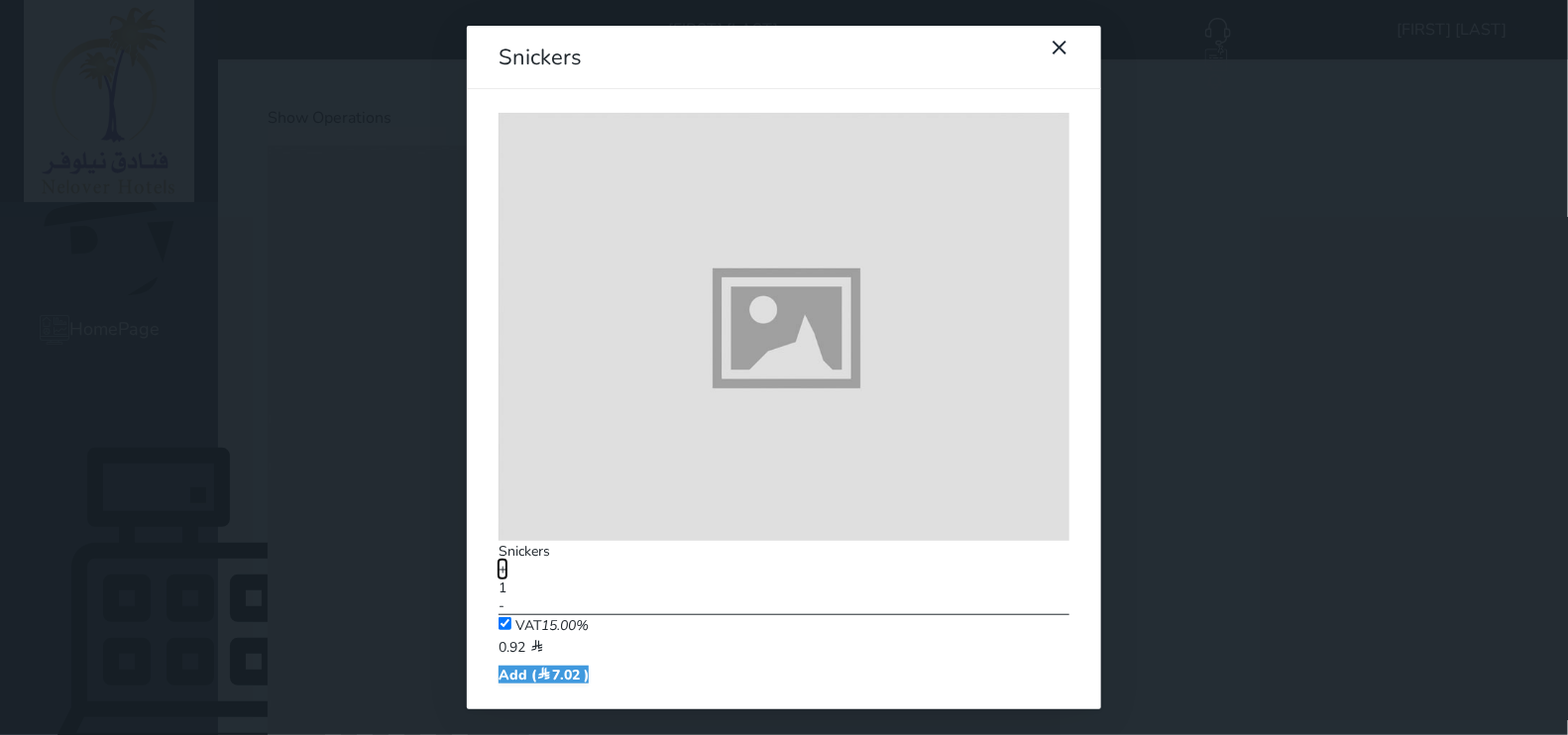click on "+" at bounding box center [503, 570] 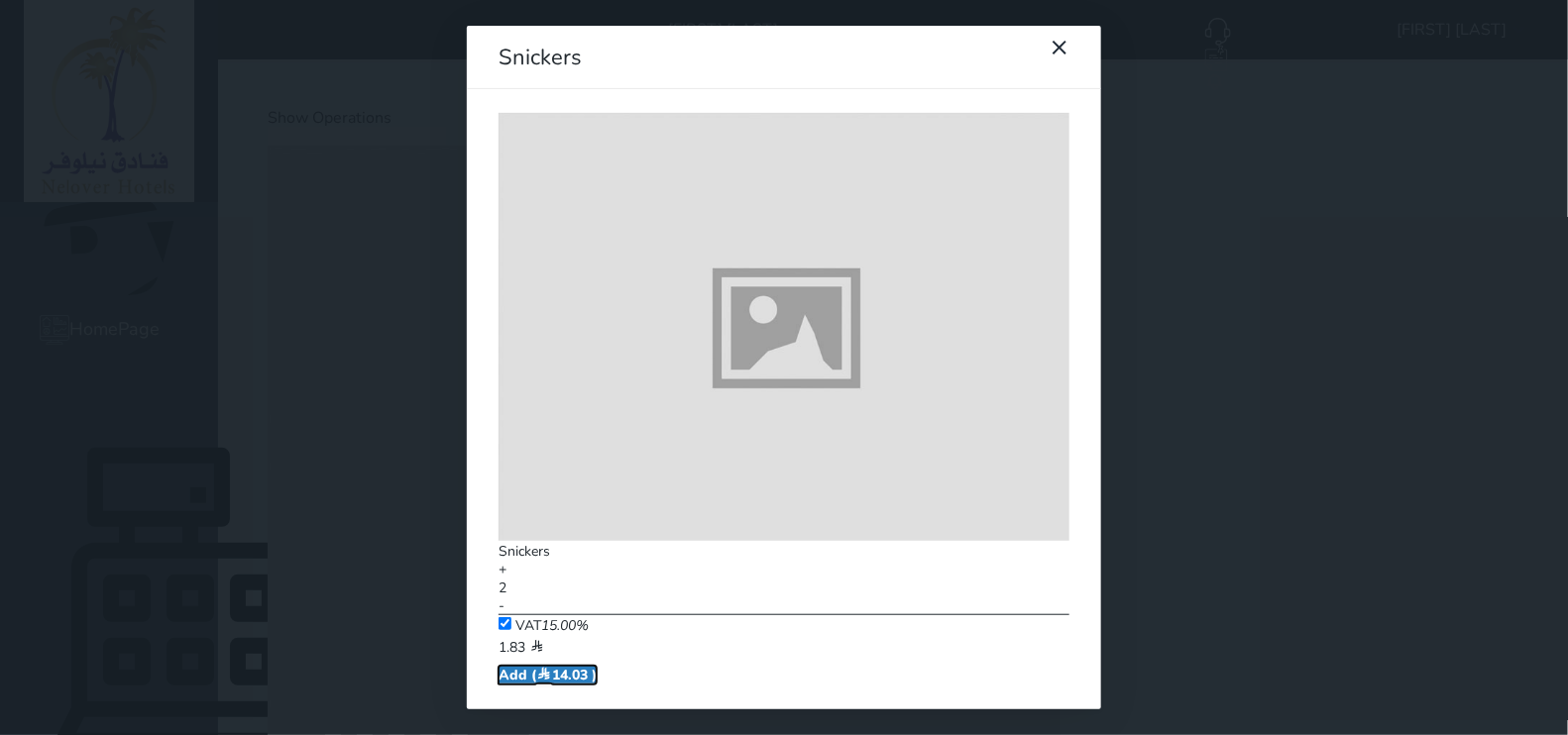 click on "Add  (    14.03 )" at bounding box center [547, 675] 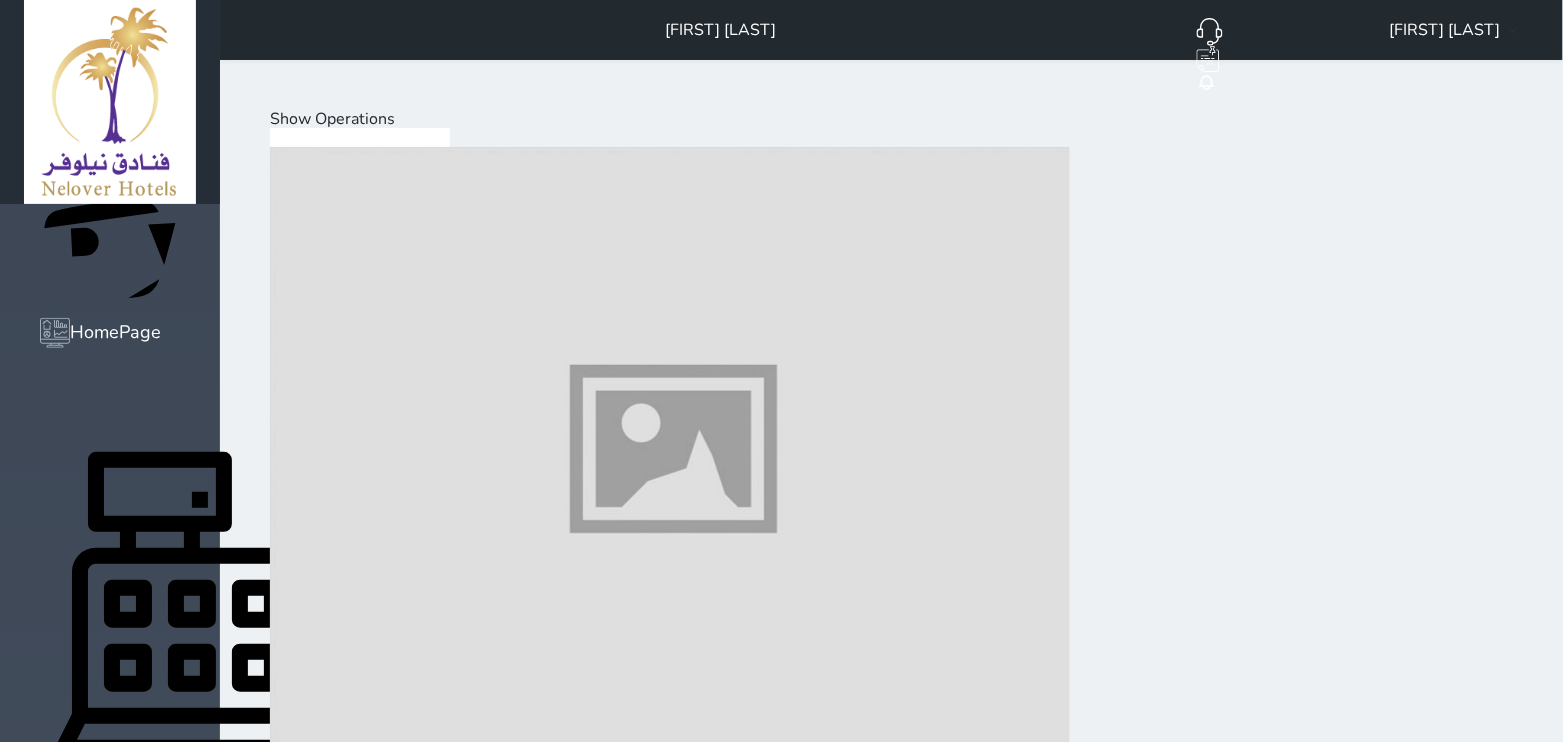 scroll, scrollTop: 0, scrollLeft: 0, axis: both 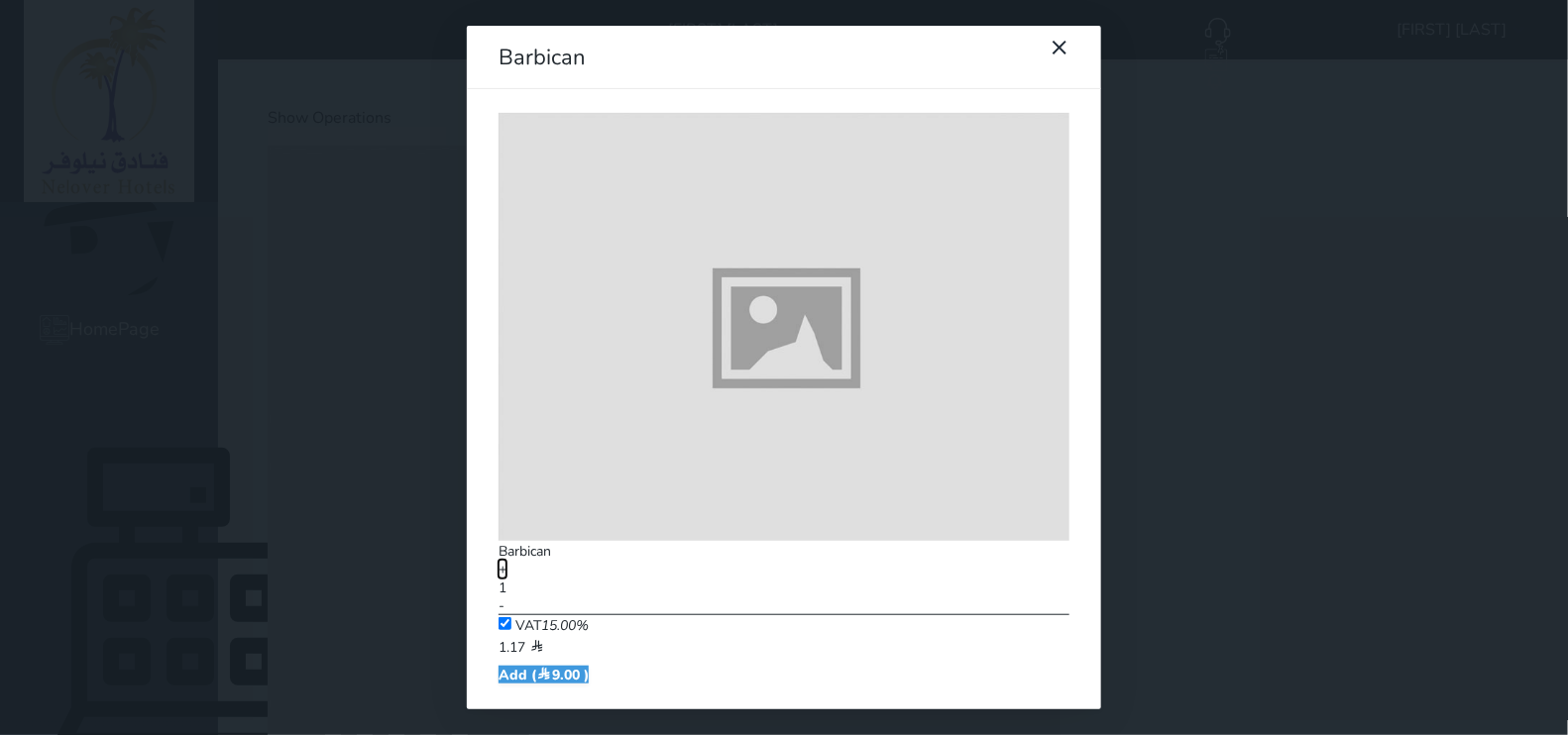 click on "+" at bounding box center [503, 570] 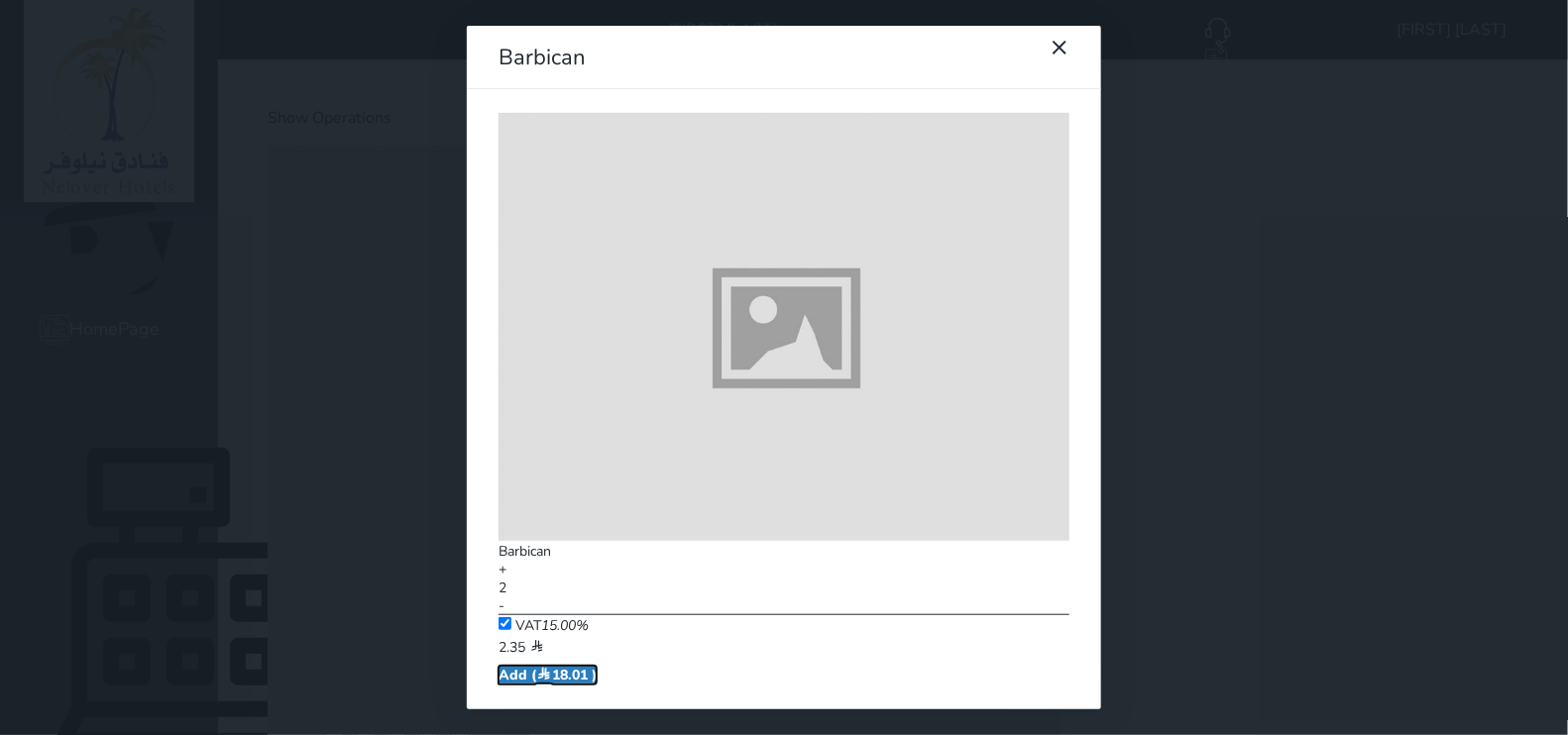 click on "Add  (    18.01 )" at bounding box center (547, 675) 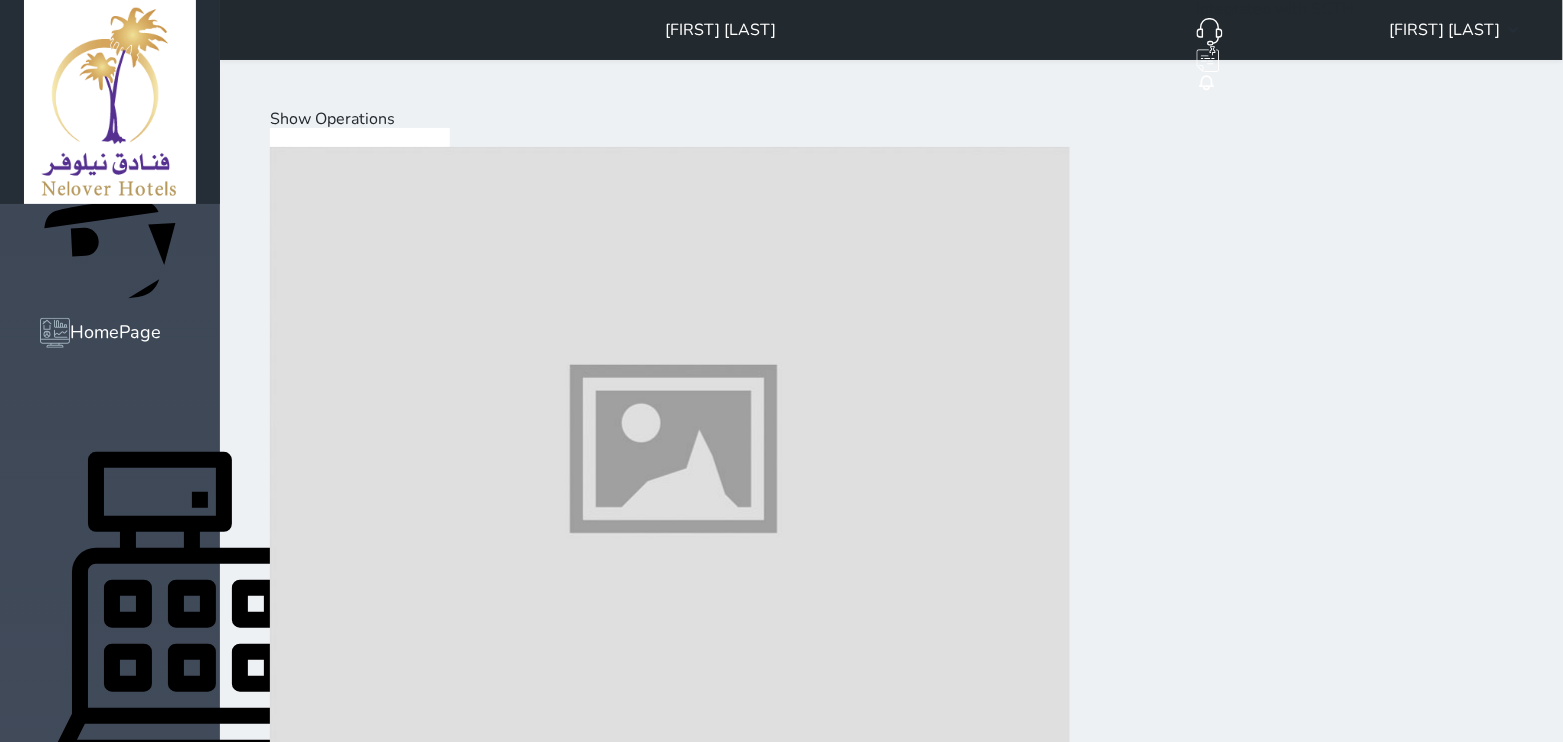 click at bounding box center [670, 3549] 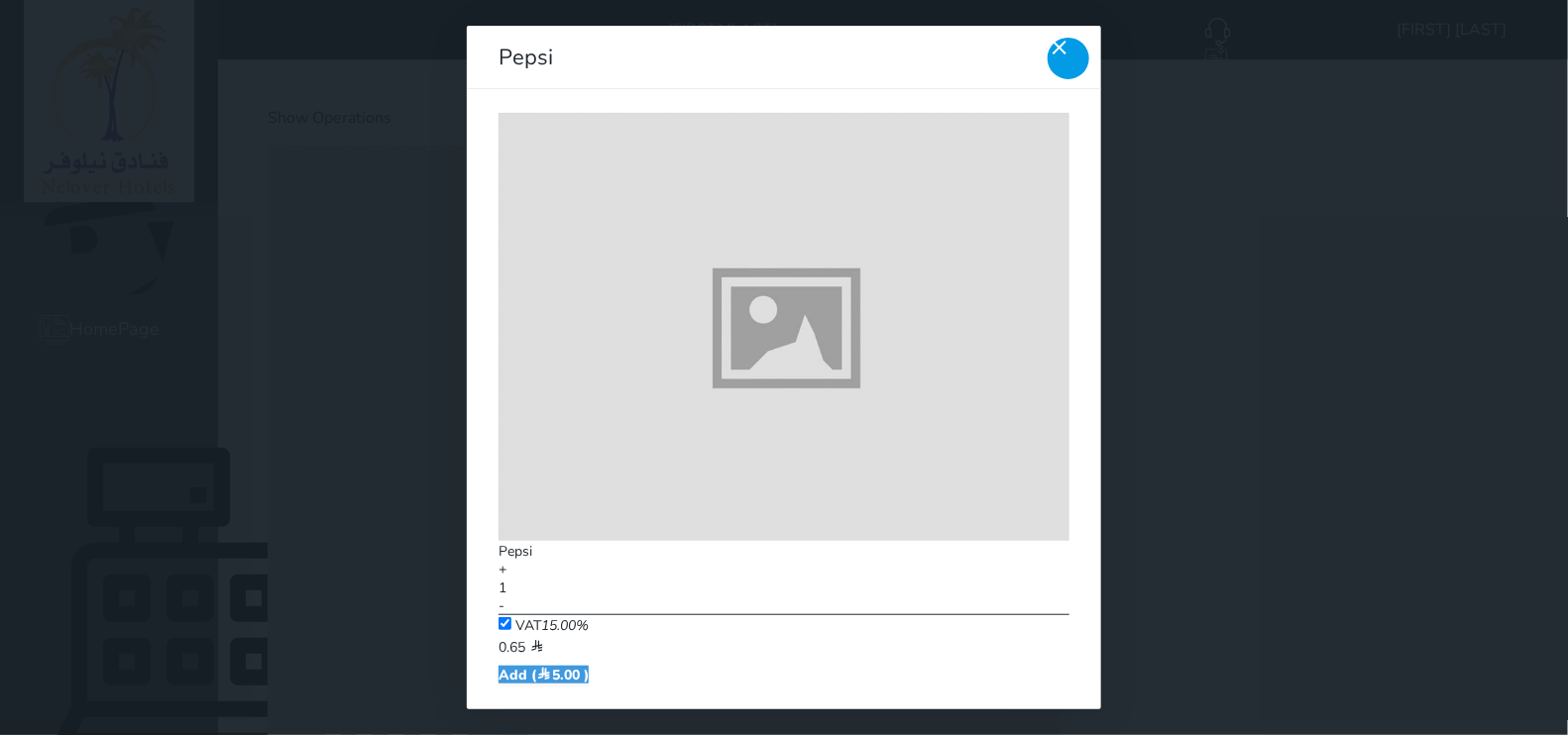 click 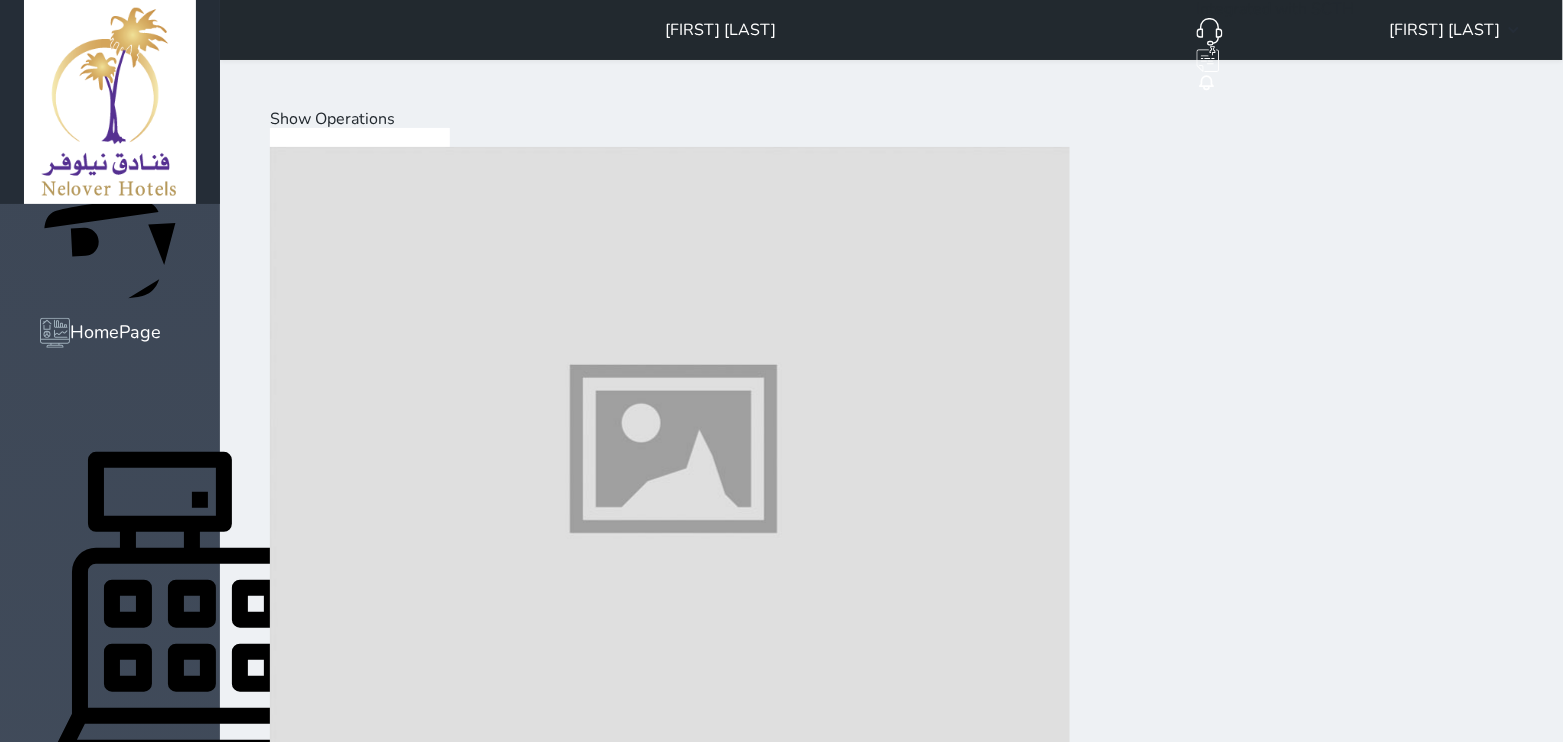 click at bounding box center [670, 3549] 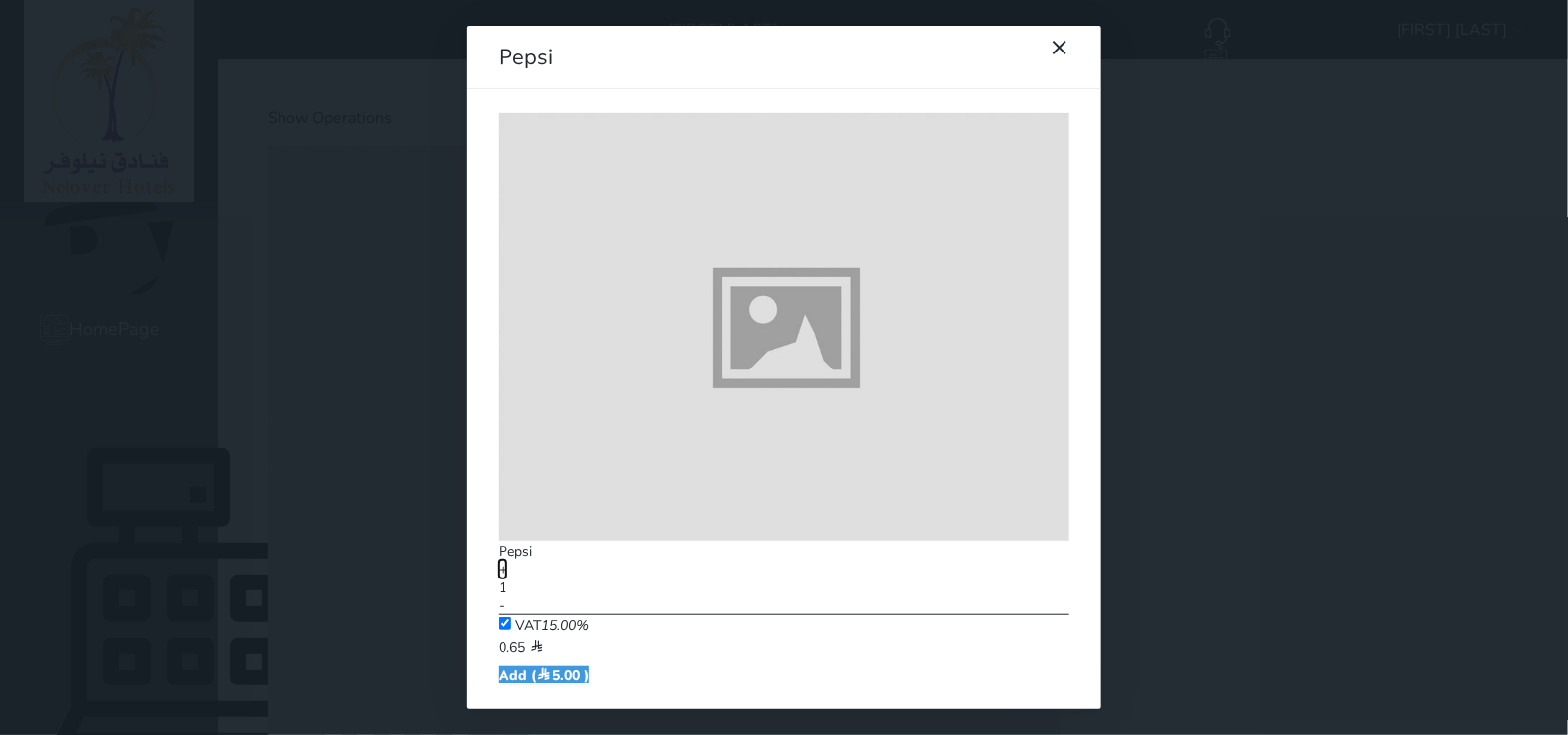 click on "+" at bounding box center [503, 570] 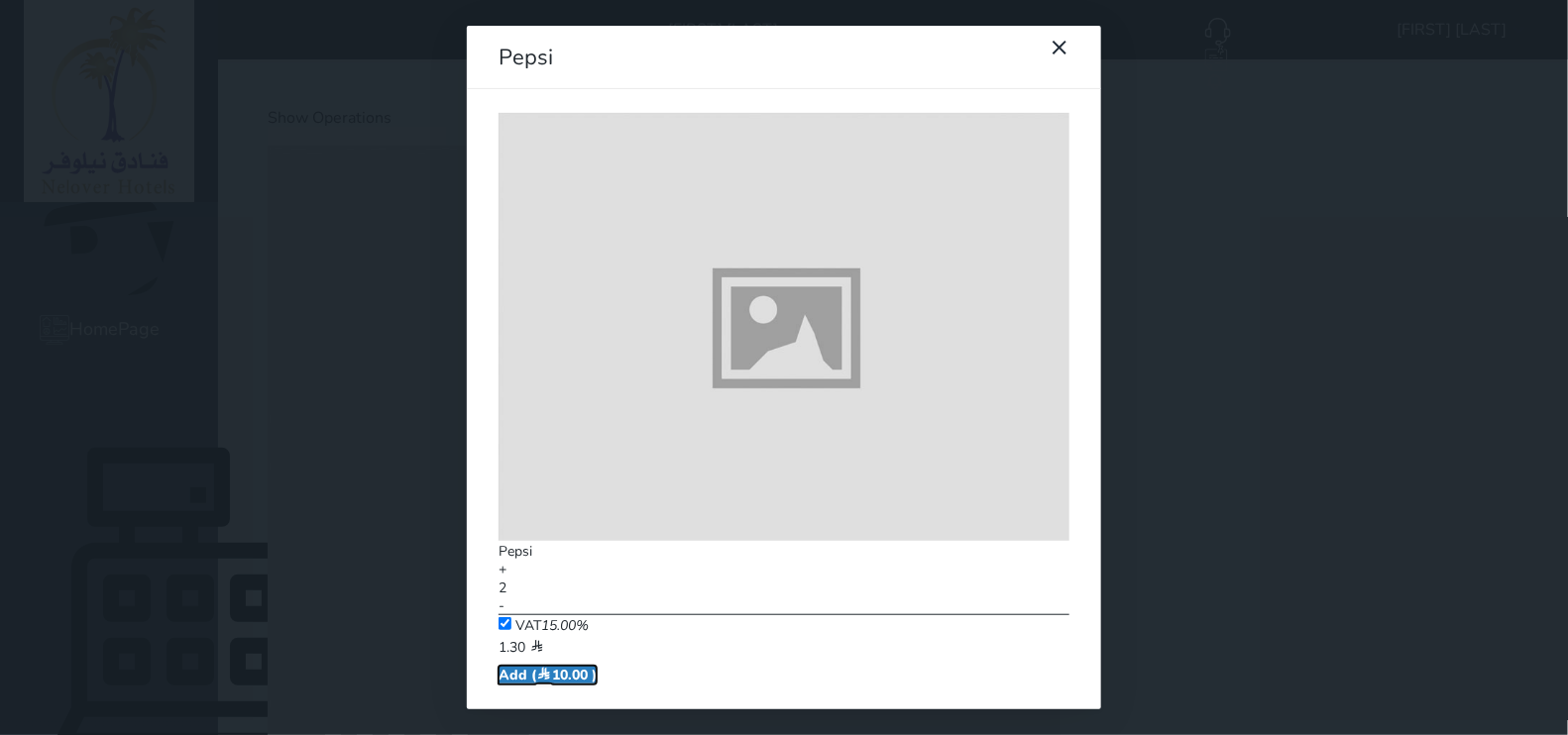 click on "Add  (    10.00 )" at bounding box center (547, 675) 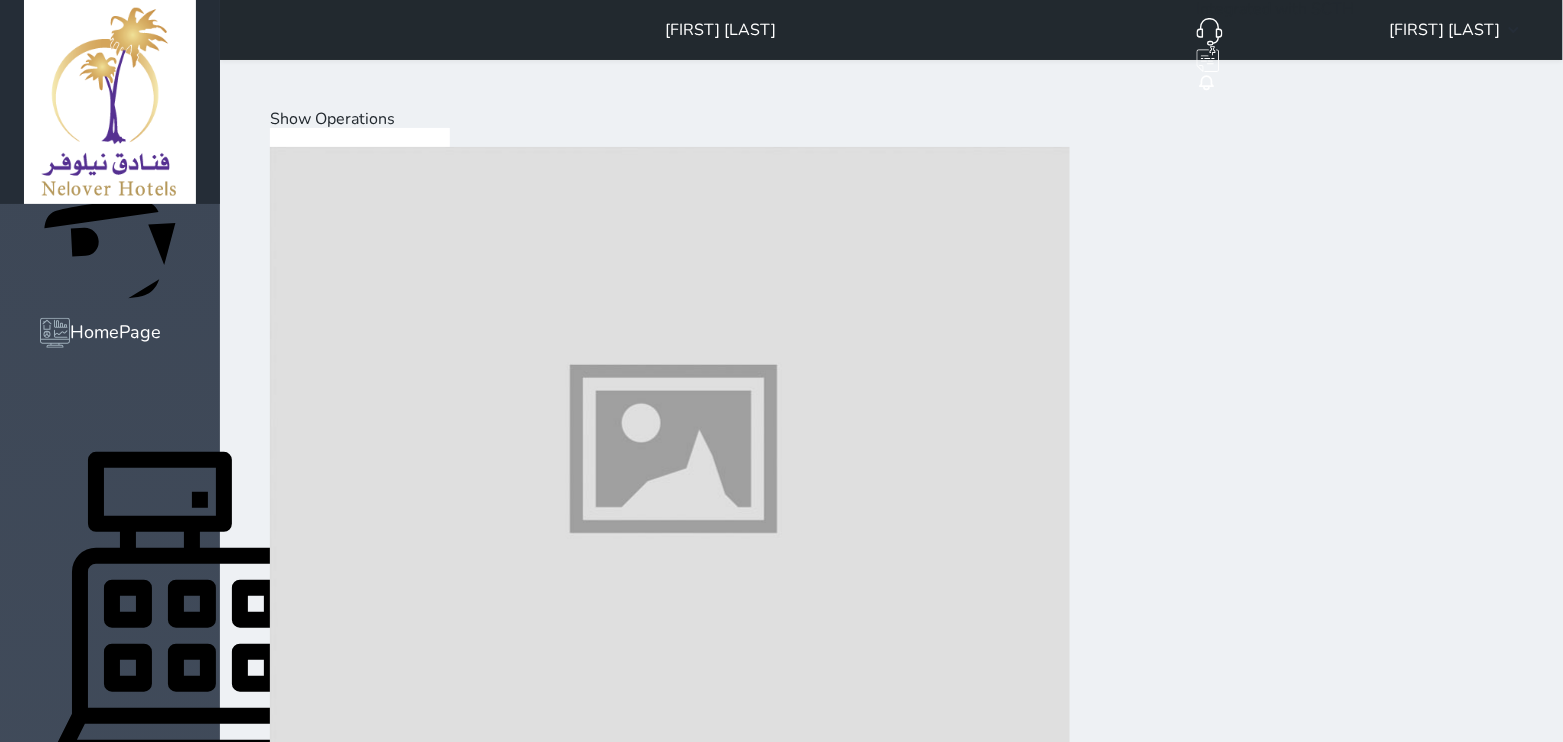 click on "Load on reservation (93.14  )" at bounding box center (384, 12227) 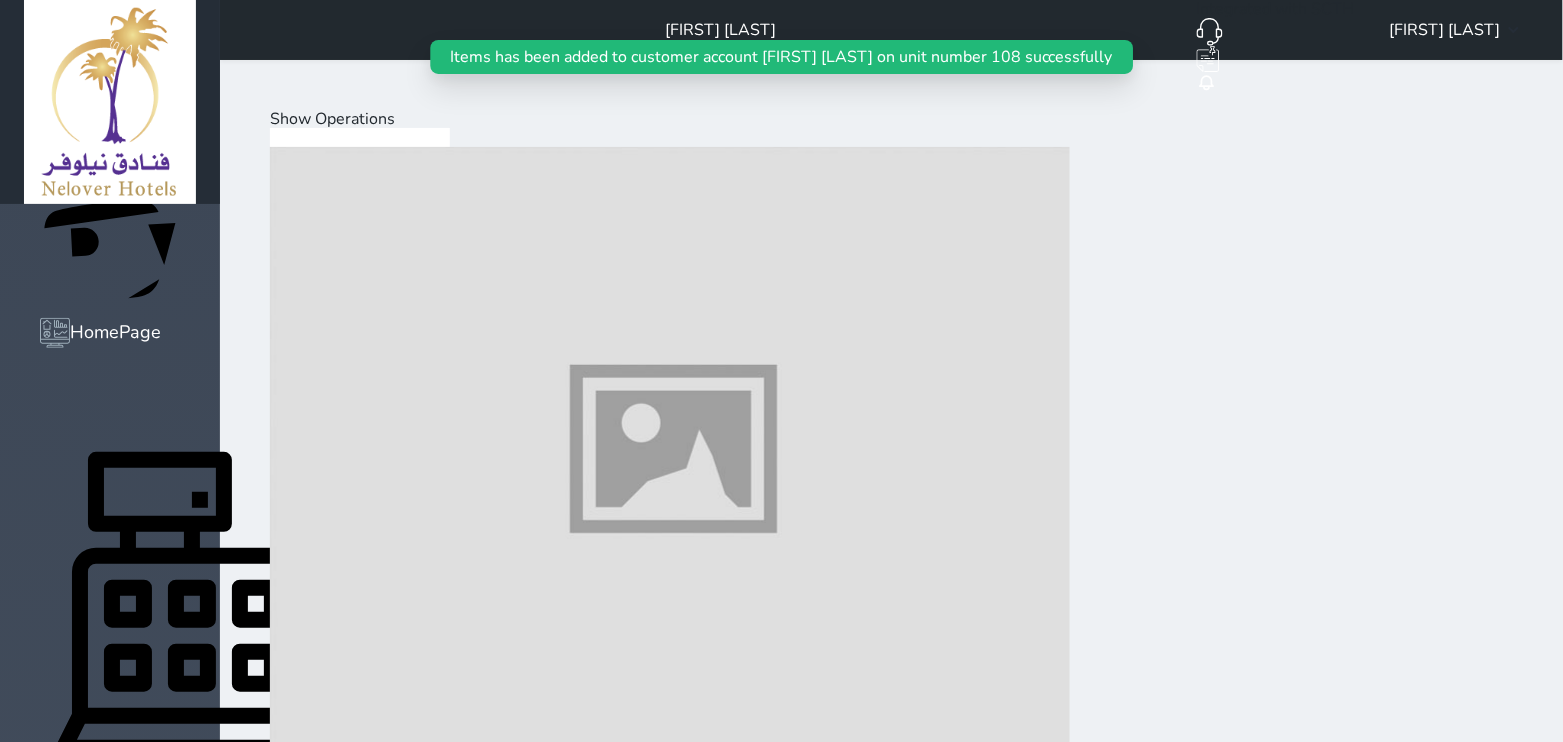 click on "Show Operations" at bounding box center (332, 119) 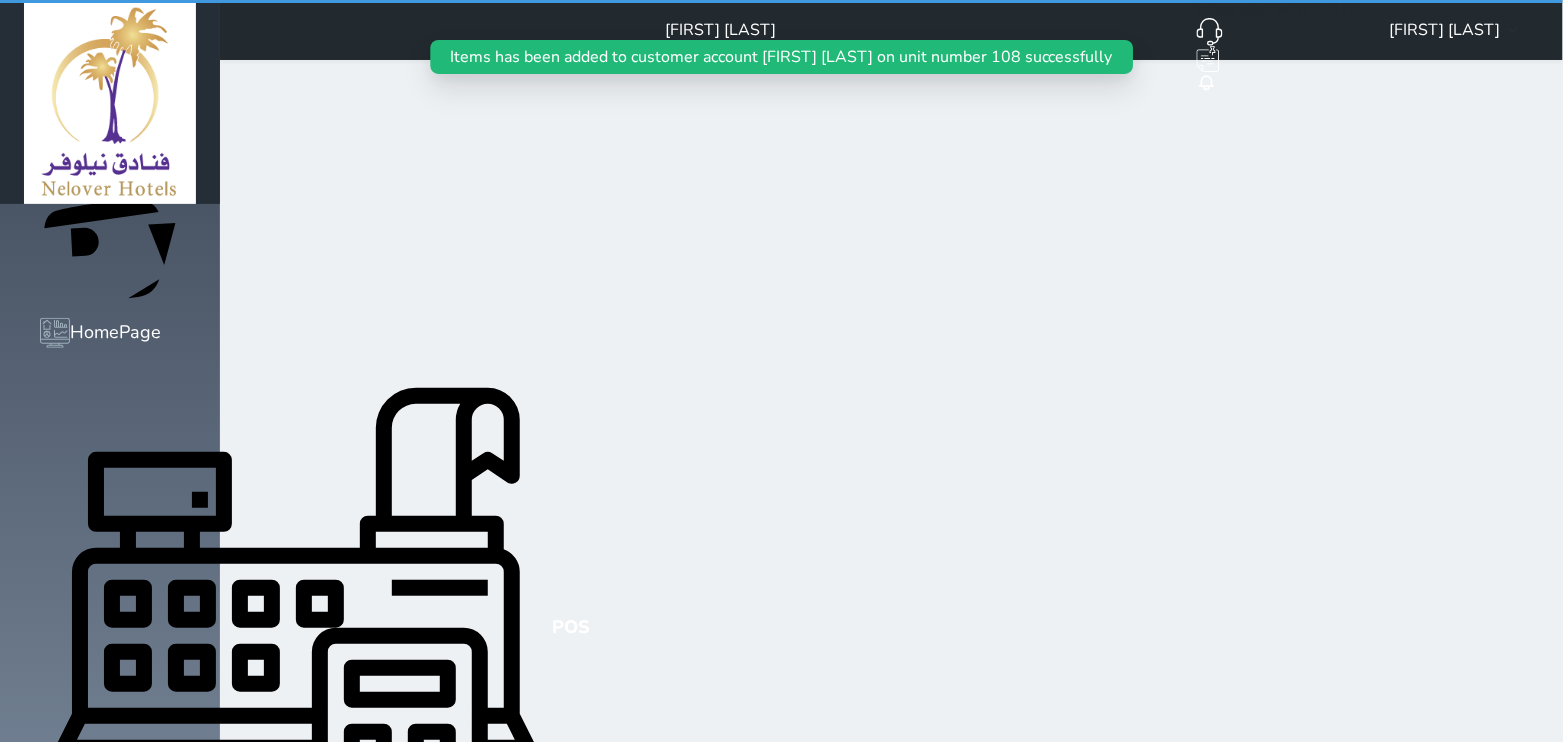 select on "invoice" 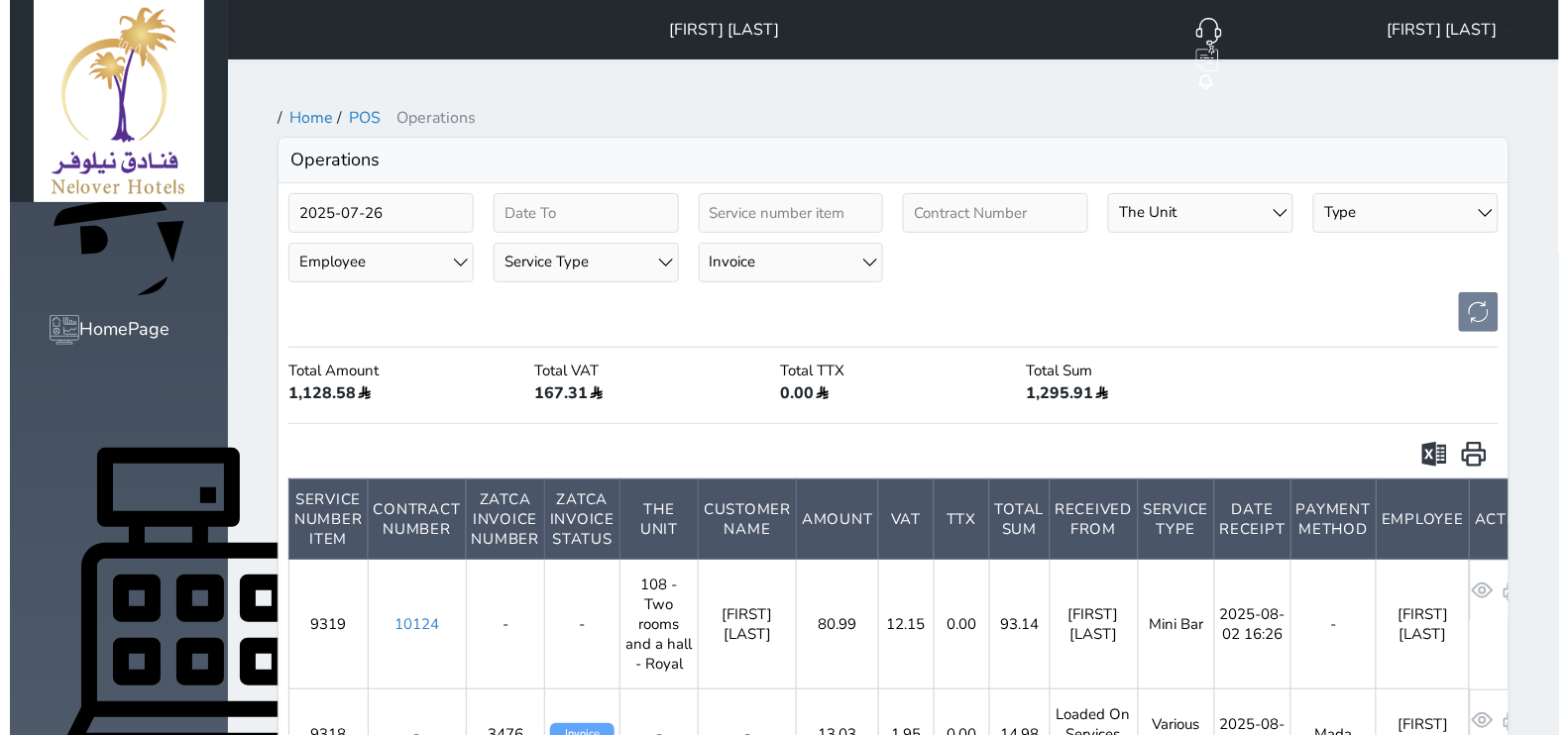 scroll, scrollTop: 0, scrollLeft: 0, axis: both 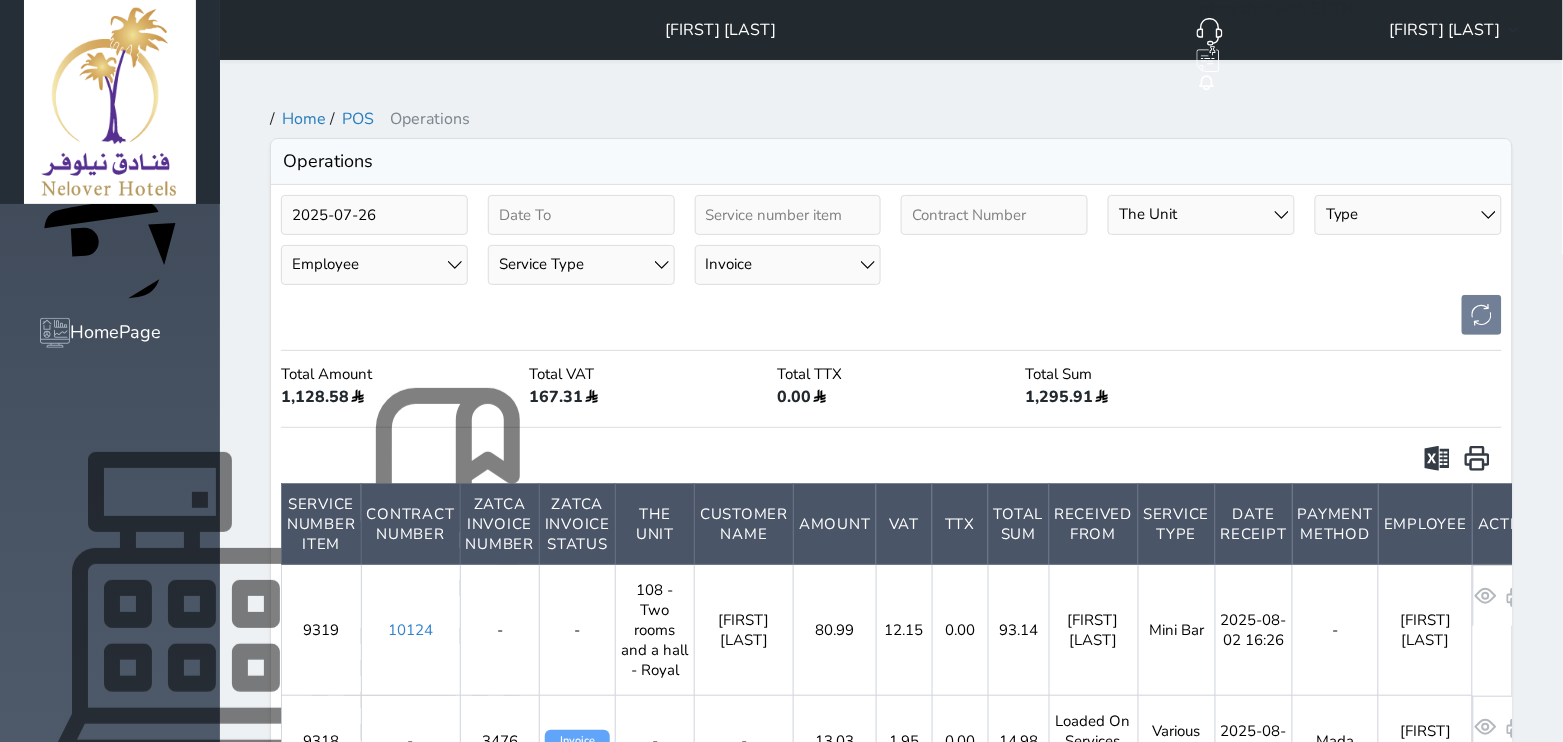 click on "POS" at bounding box center [571, 627] 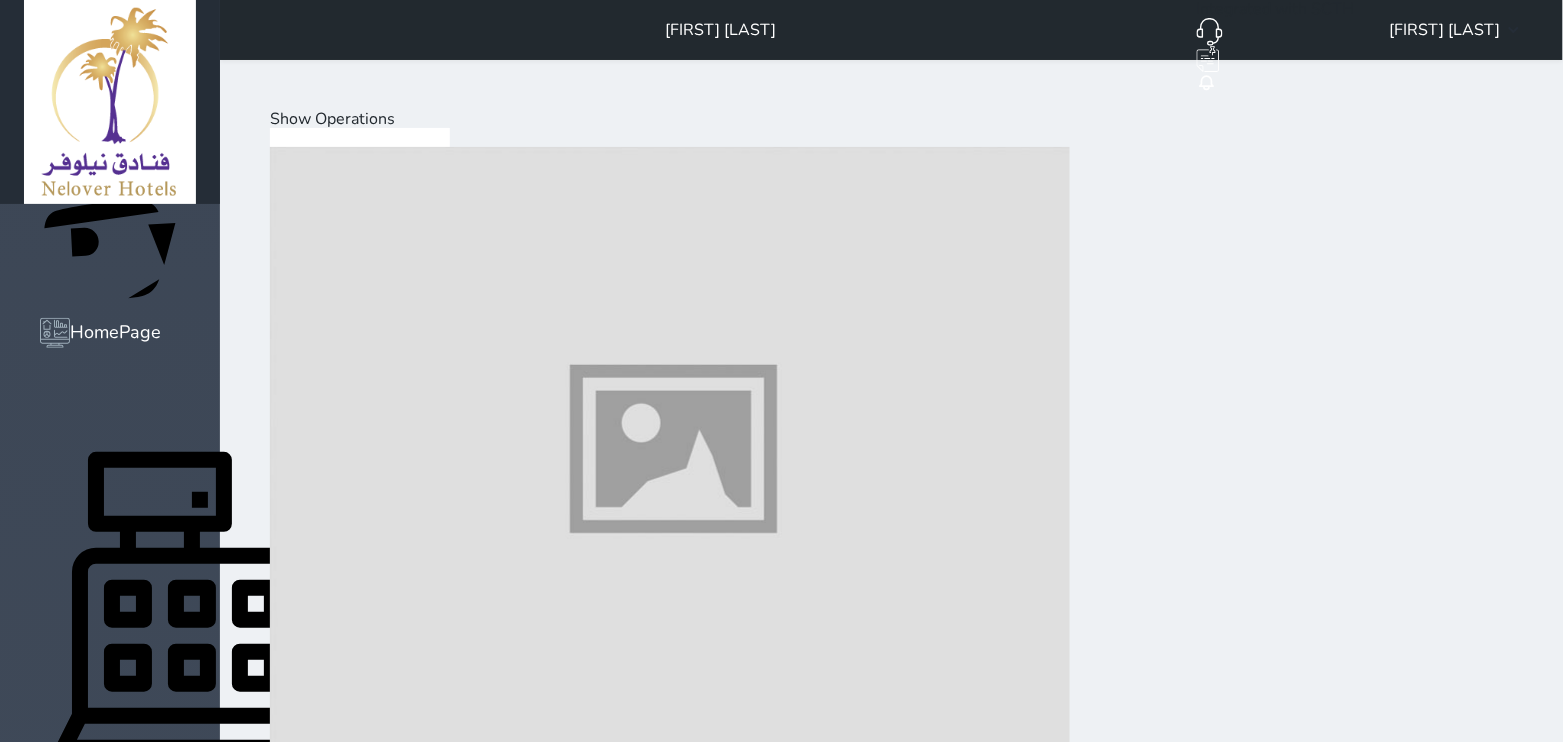 click on "Select Customer" at bounding box center [331, 20045] 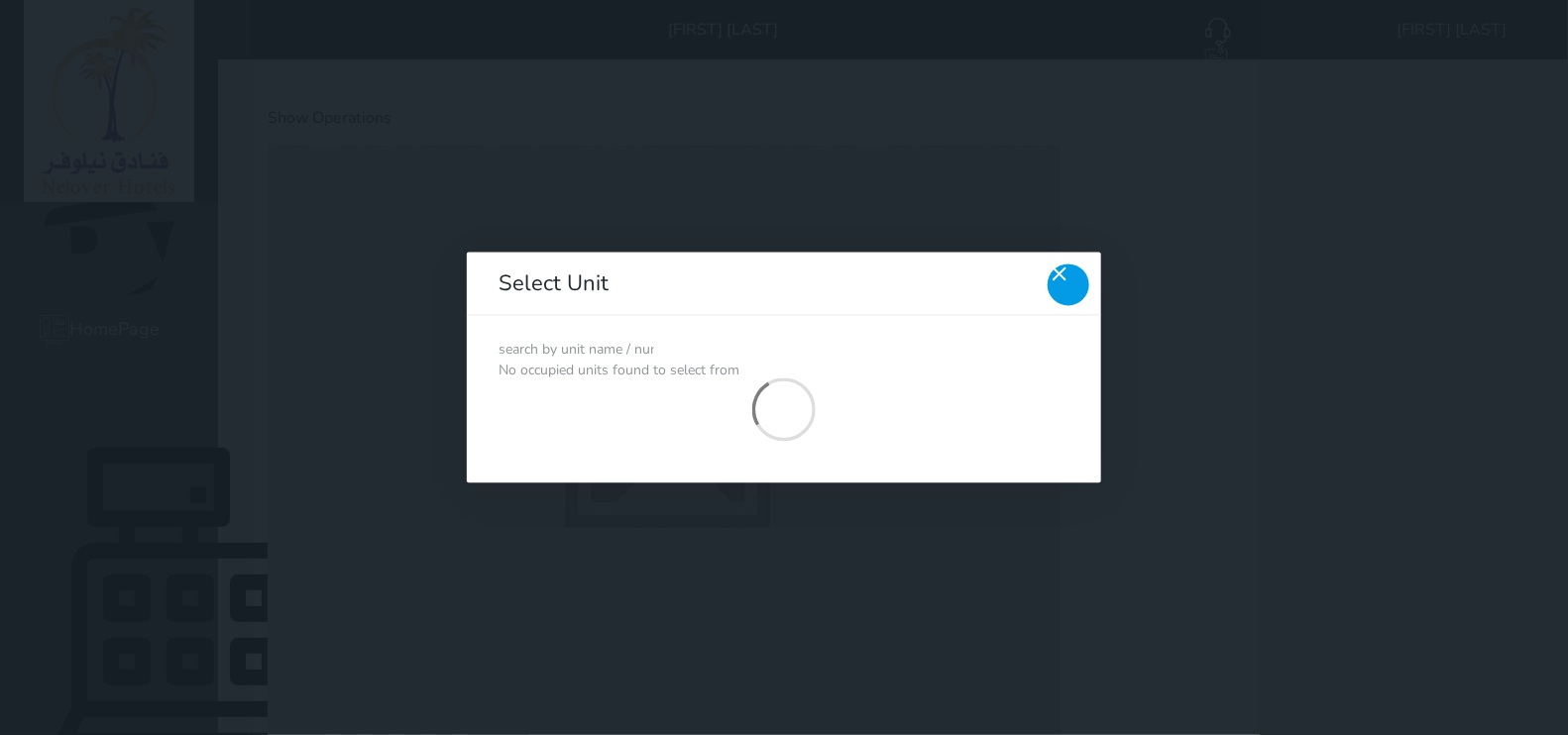 click 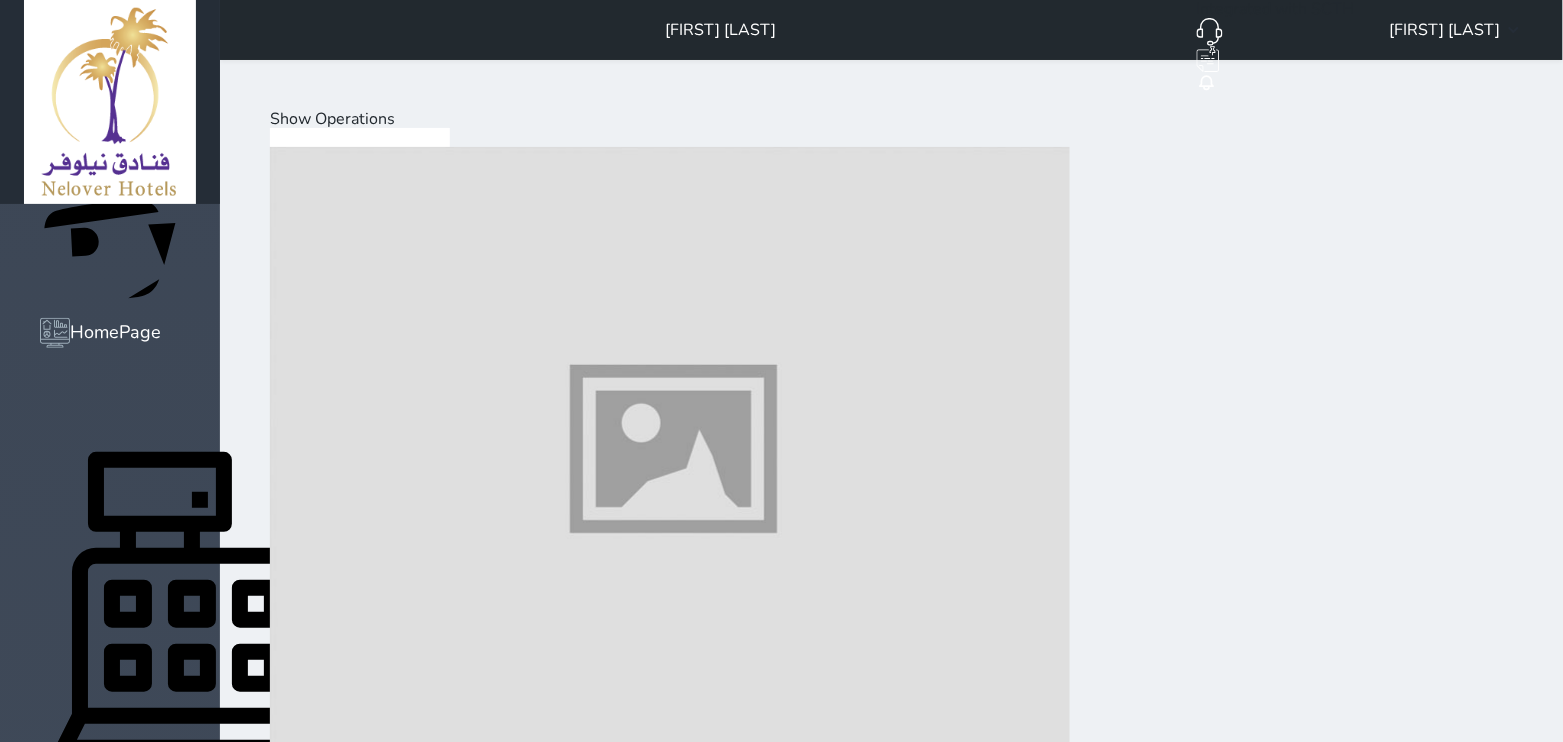 click on "Select Customer" at bounding box center [331, 20045] 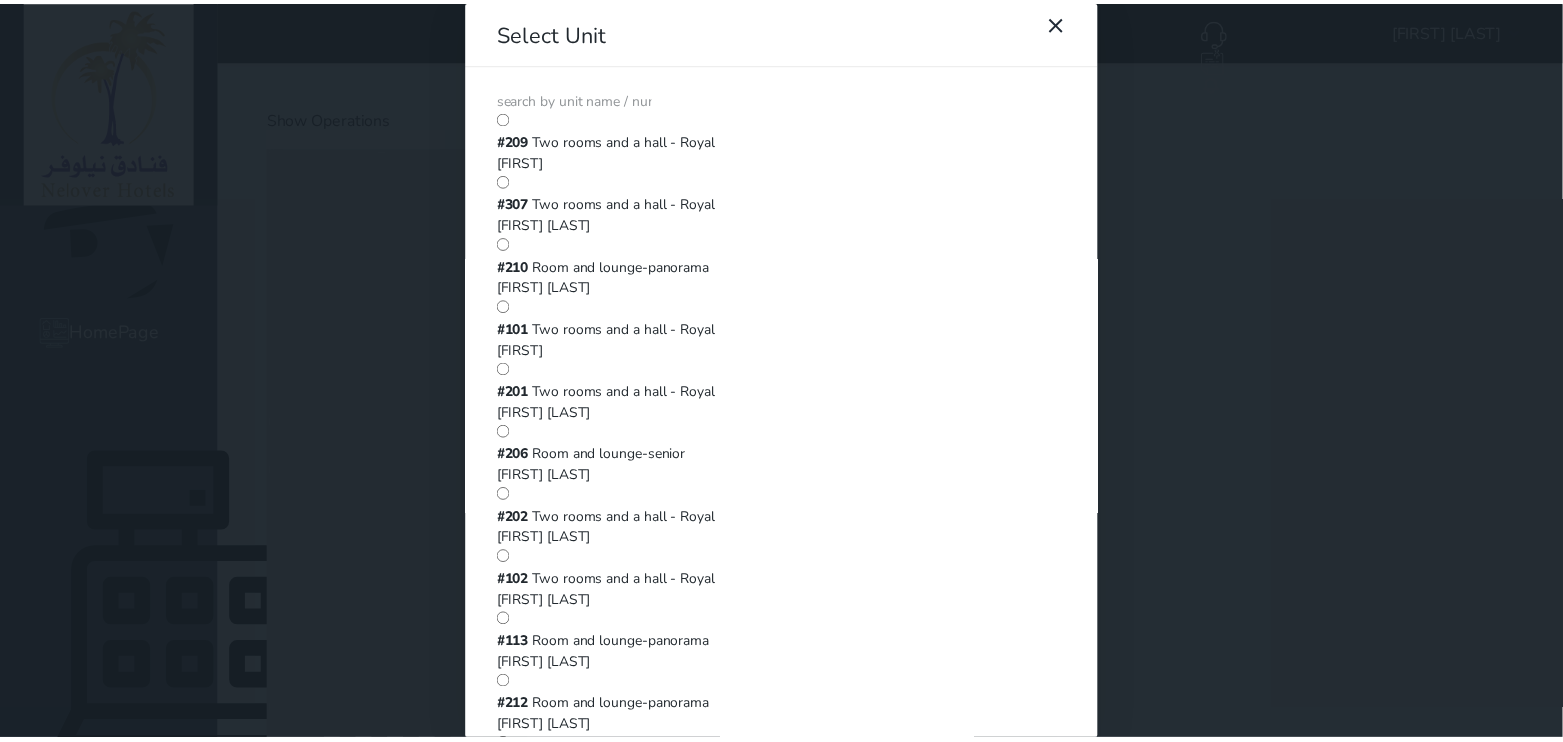 scroll, scrollTop: 330, scrollLeft: 0, axis: vertical 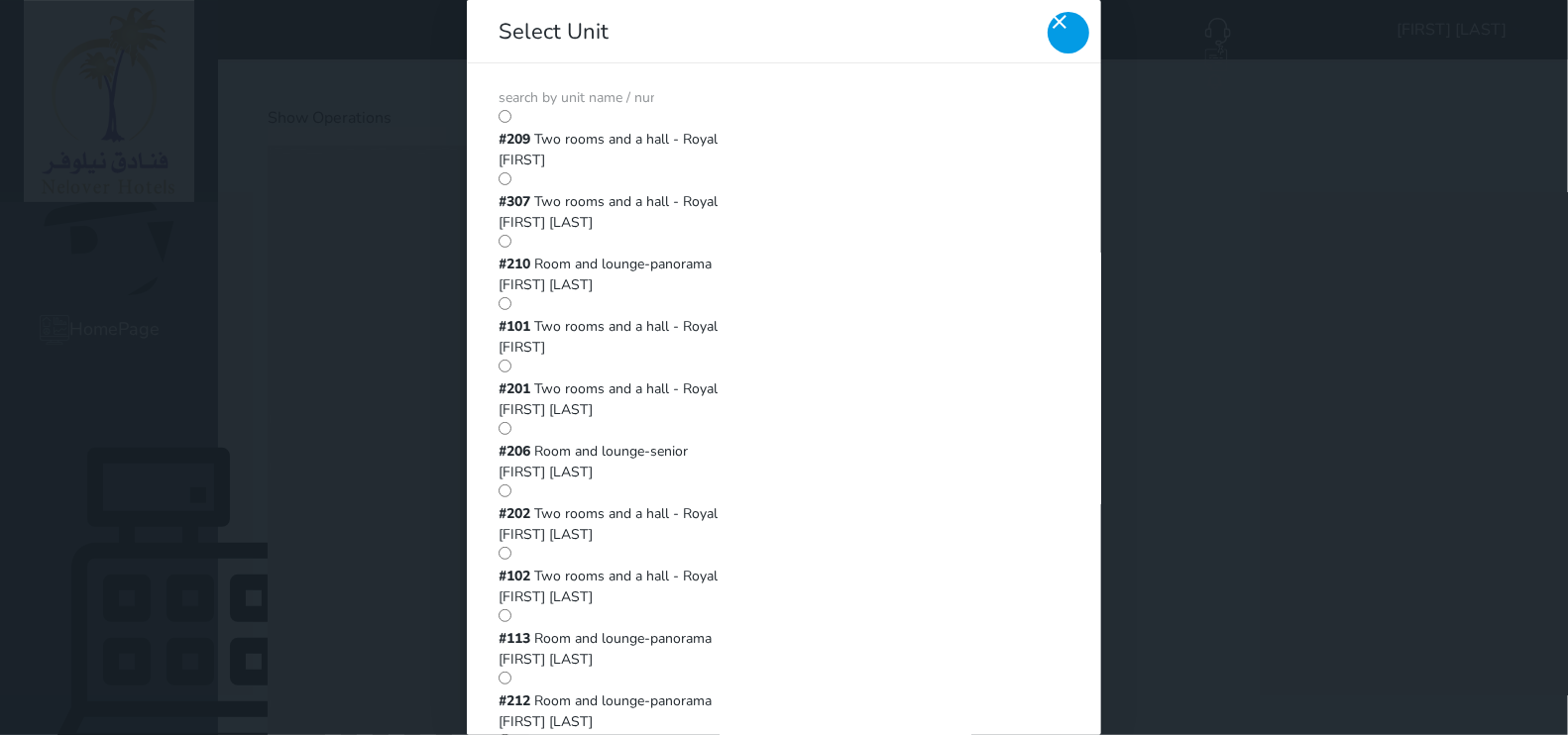 click 